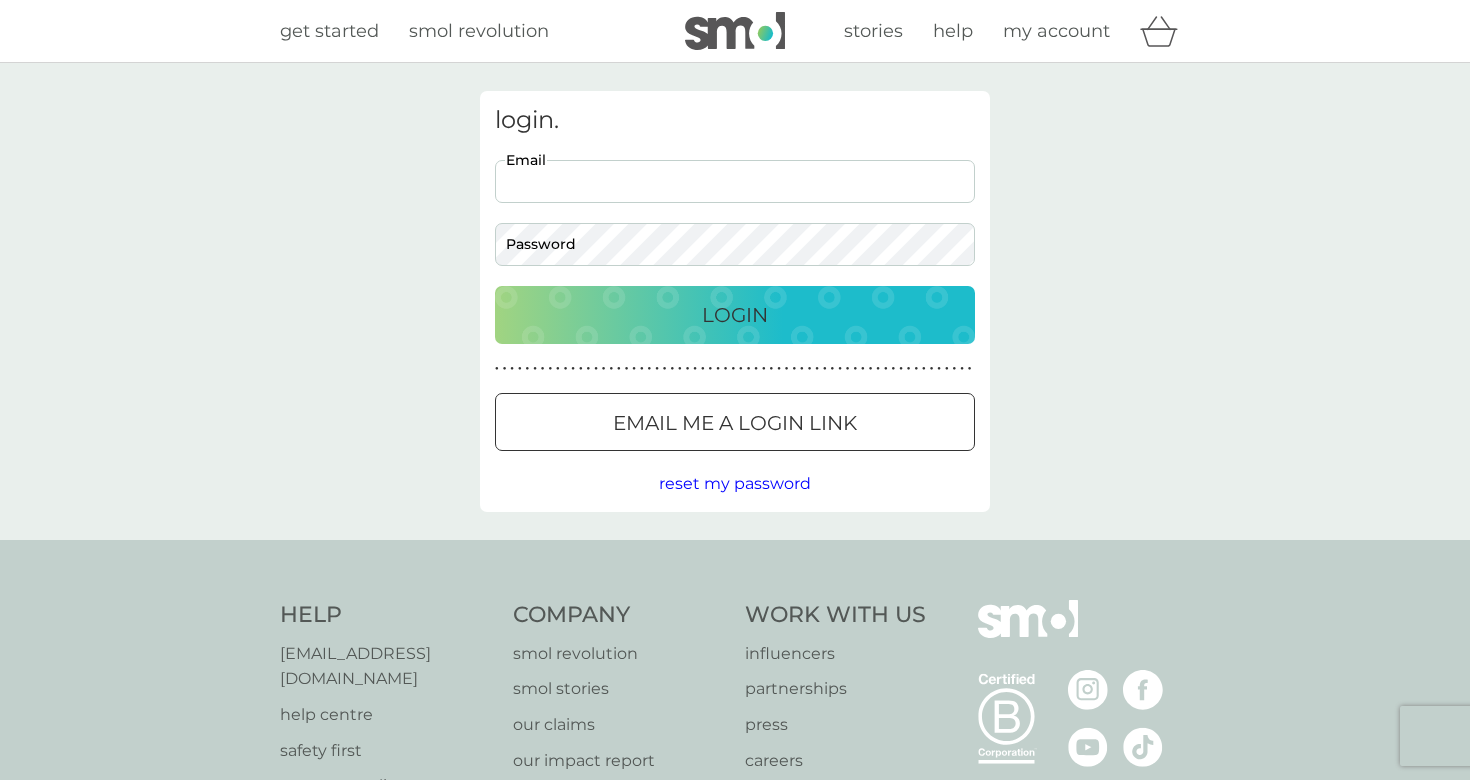 scroll, scrollTop: 0, scrollLeft: 0, axis: both 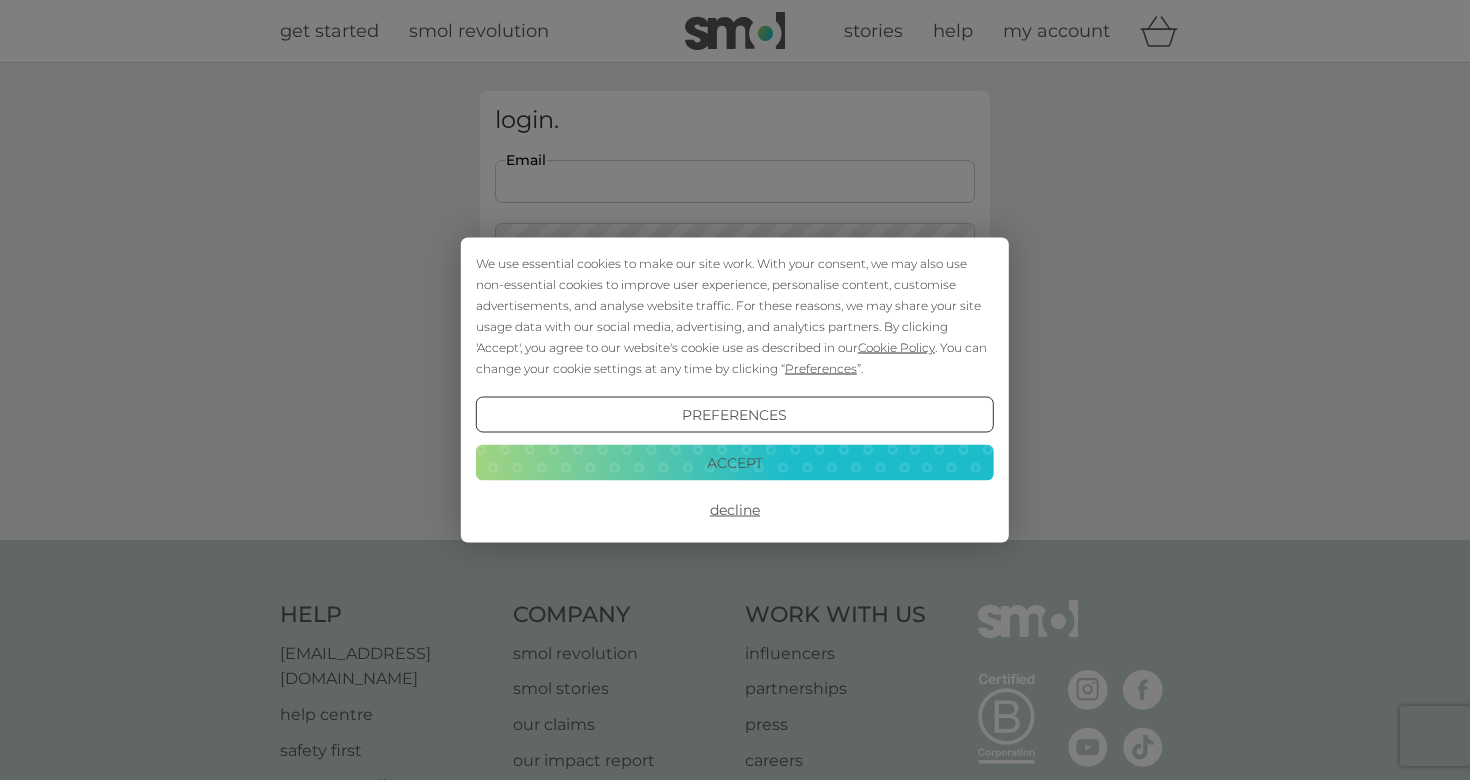 click on "Preferences Decline Accept" at bounding box center (735, 462) 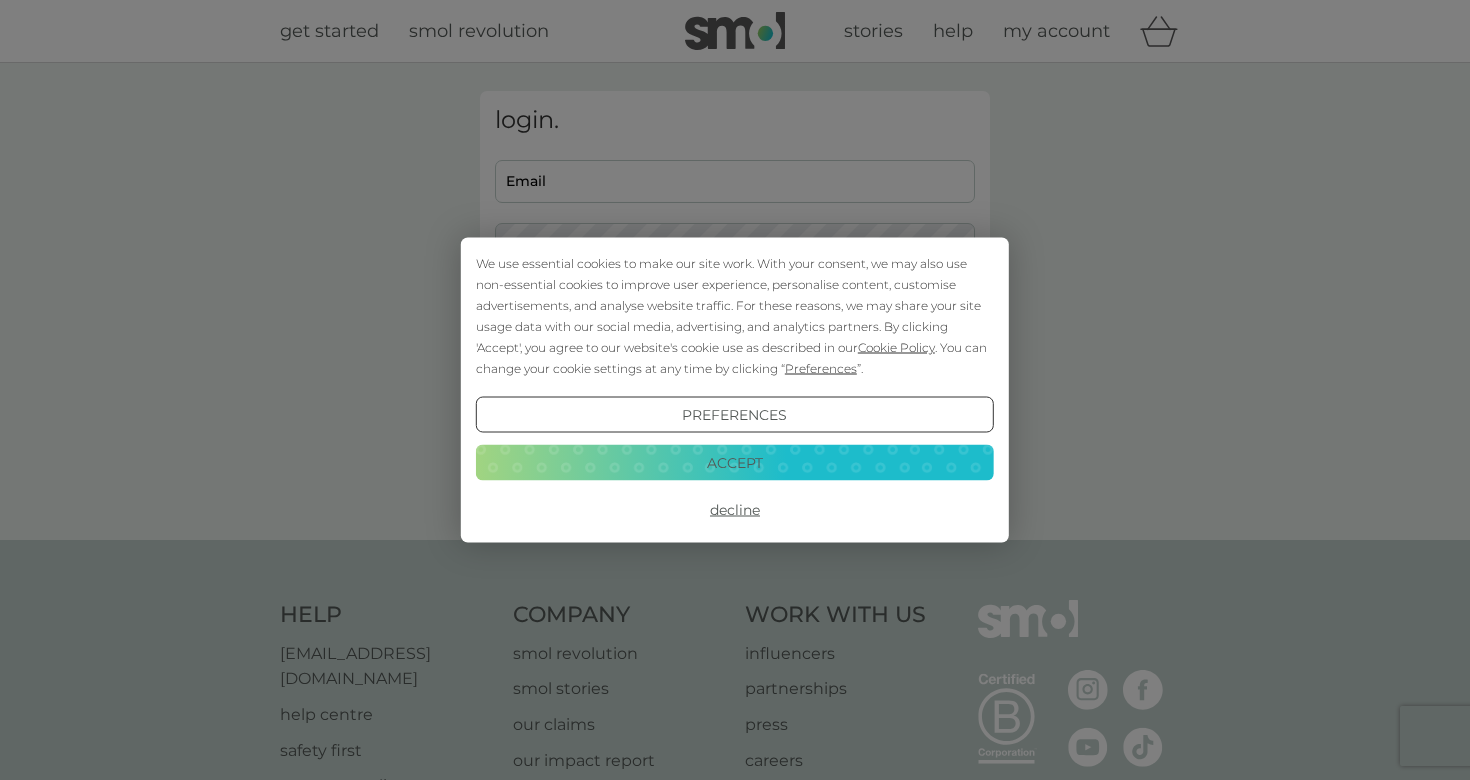 click on "Accept" at bounding box center [735, 462] 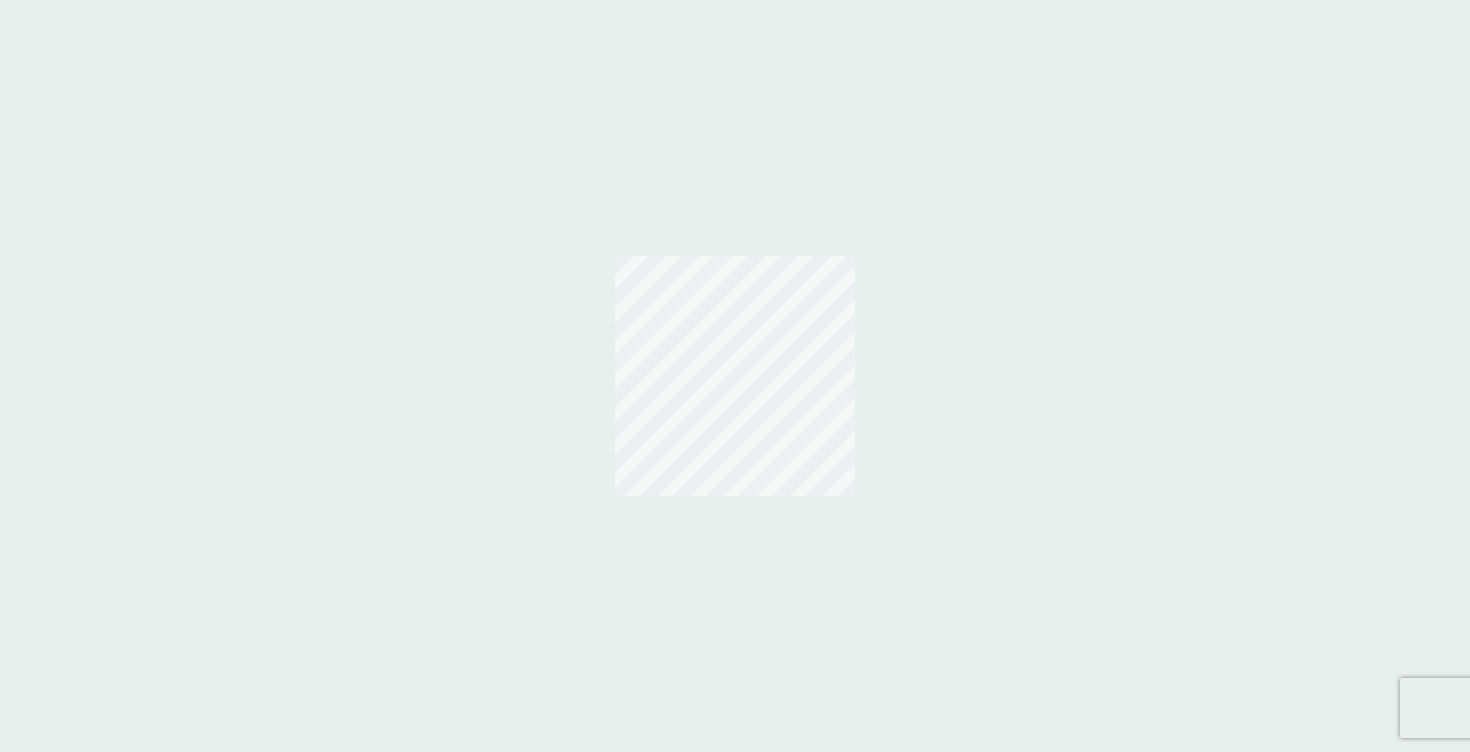 scroll, scrollTop: 0, scrollLeft: 0, axis: both 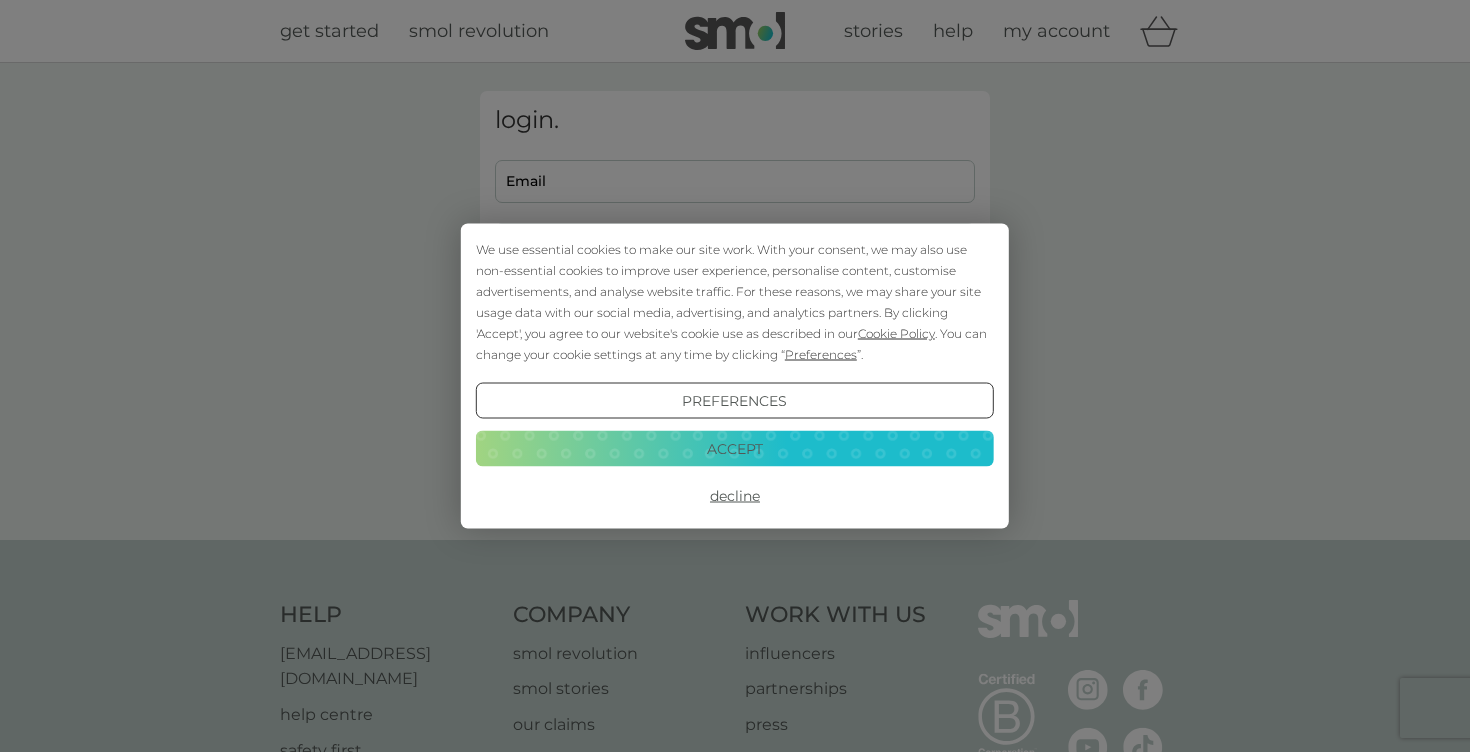 click on "Accept" at bounding box center [735, 448] 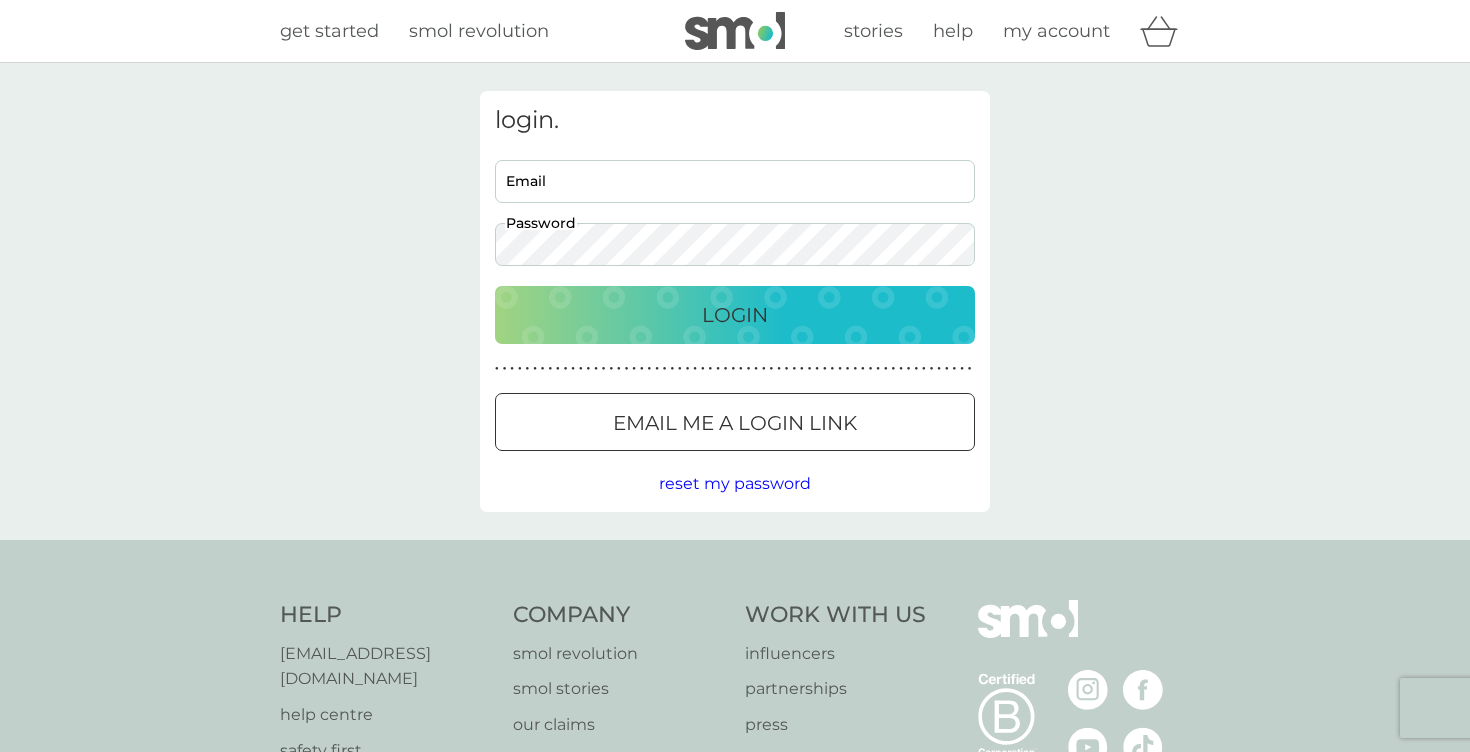 type on "rhianroberts@msn.com" 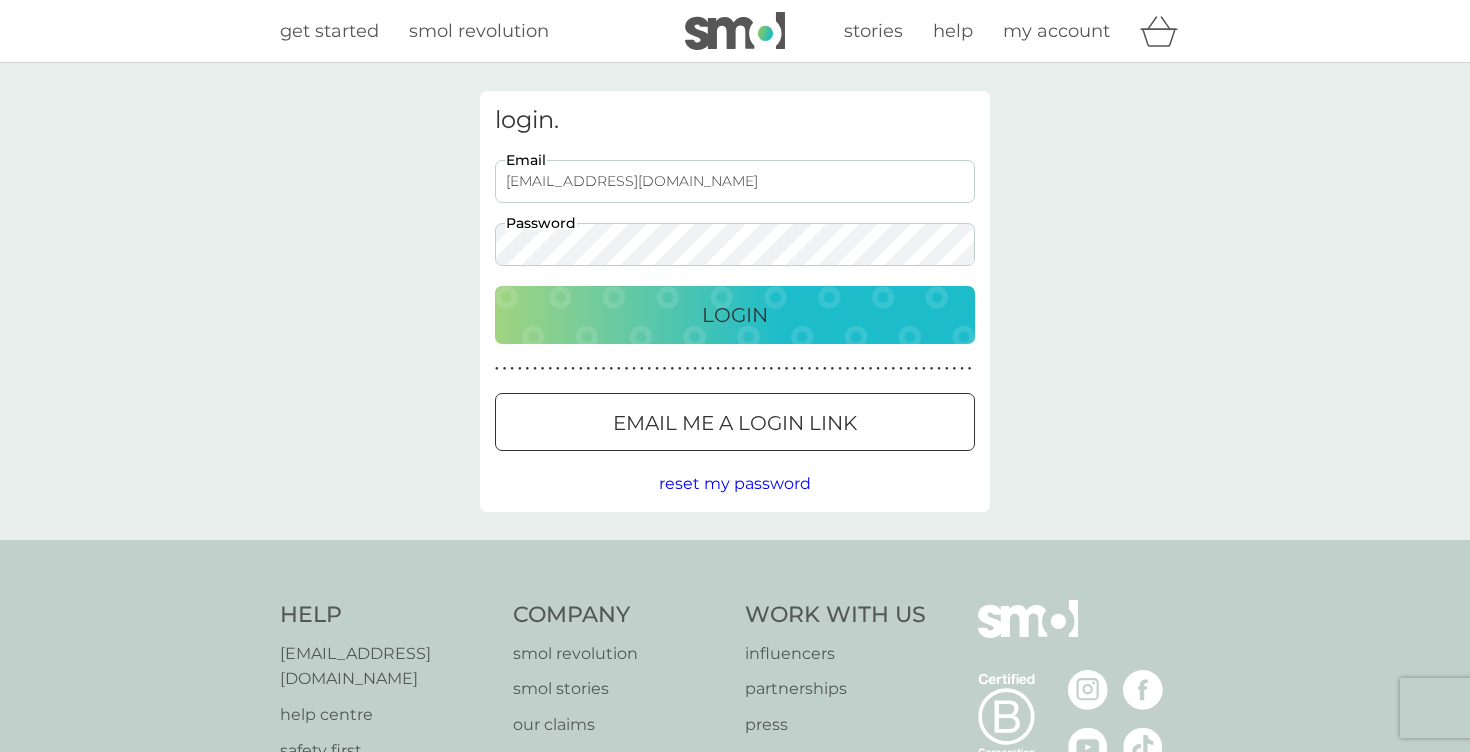 click on "Login" at bounding box center (735, 315) 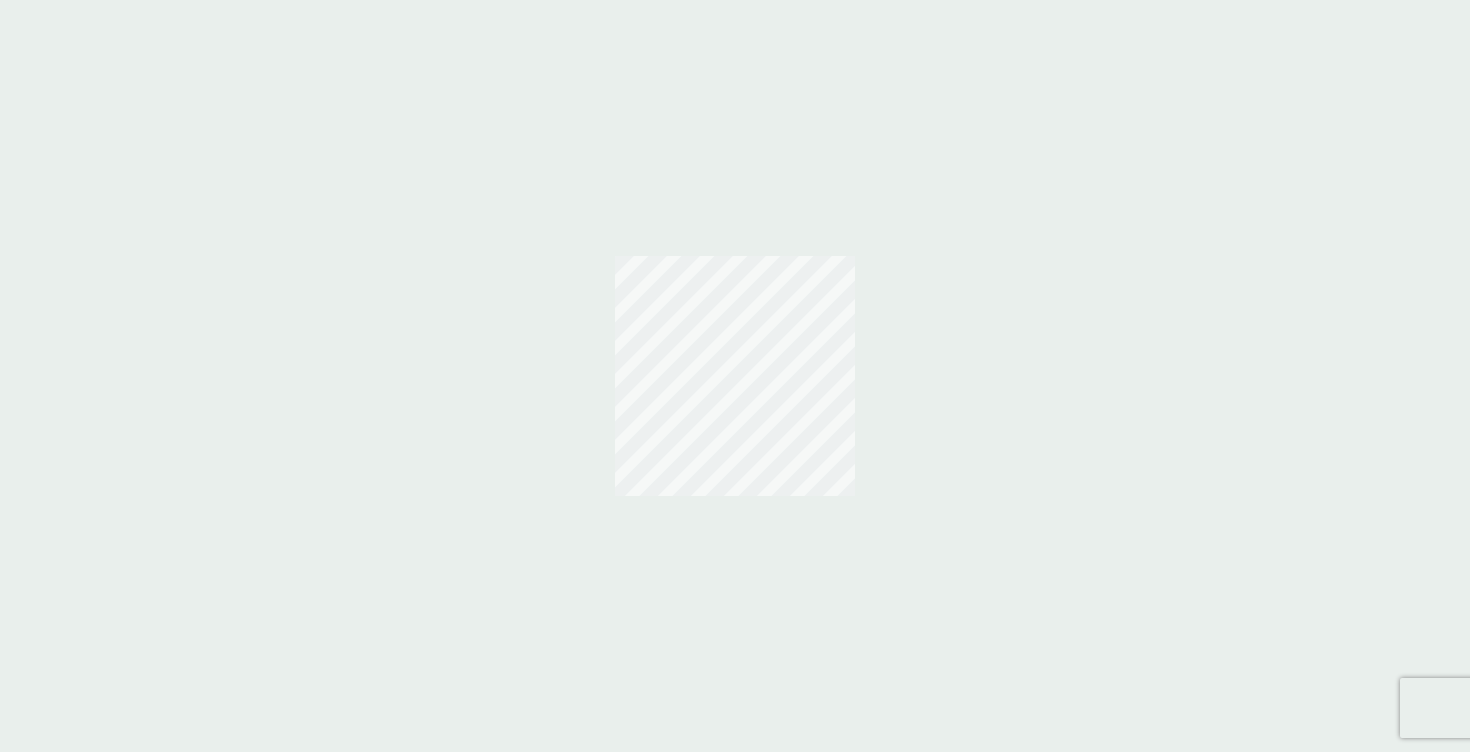 scroll, scrollTop: 0, scrollLeft: 0, axis: both 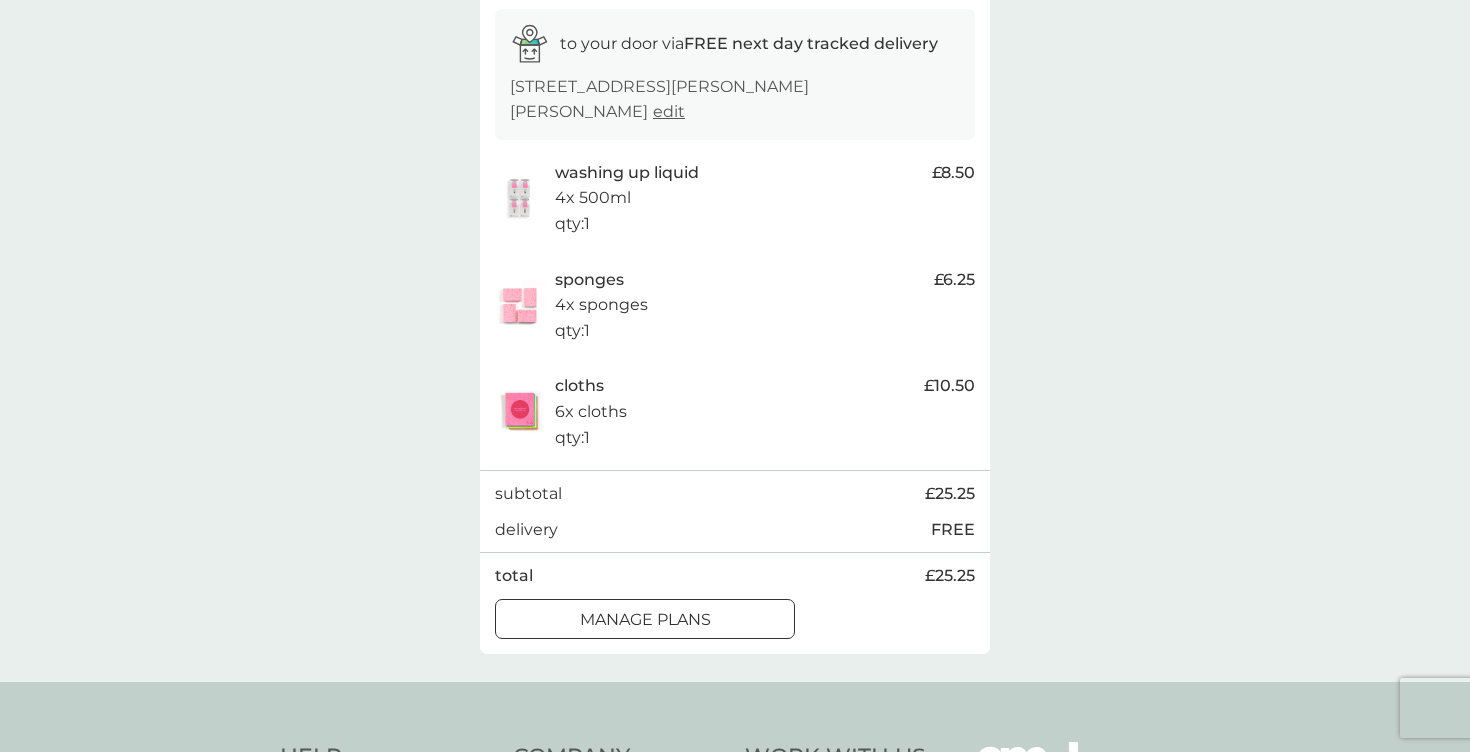 click on "manage plans" at bounding box center [645, 620] 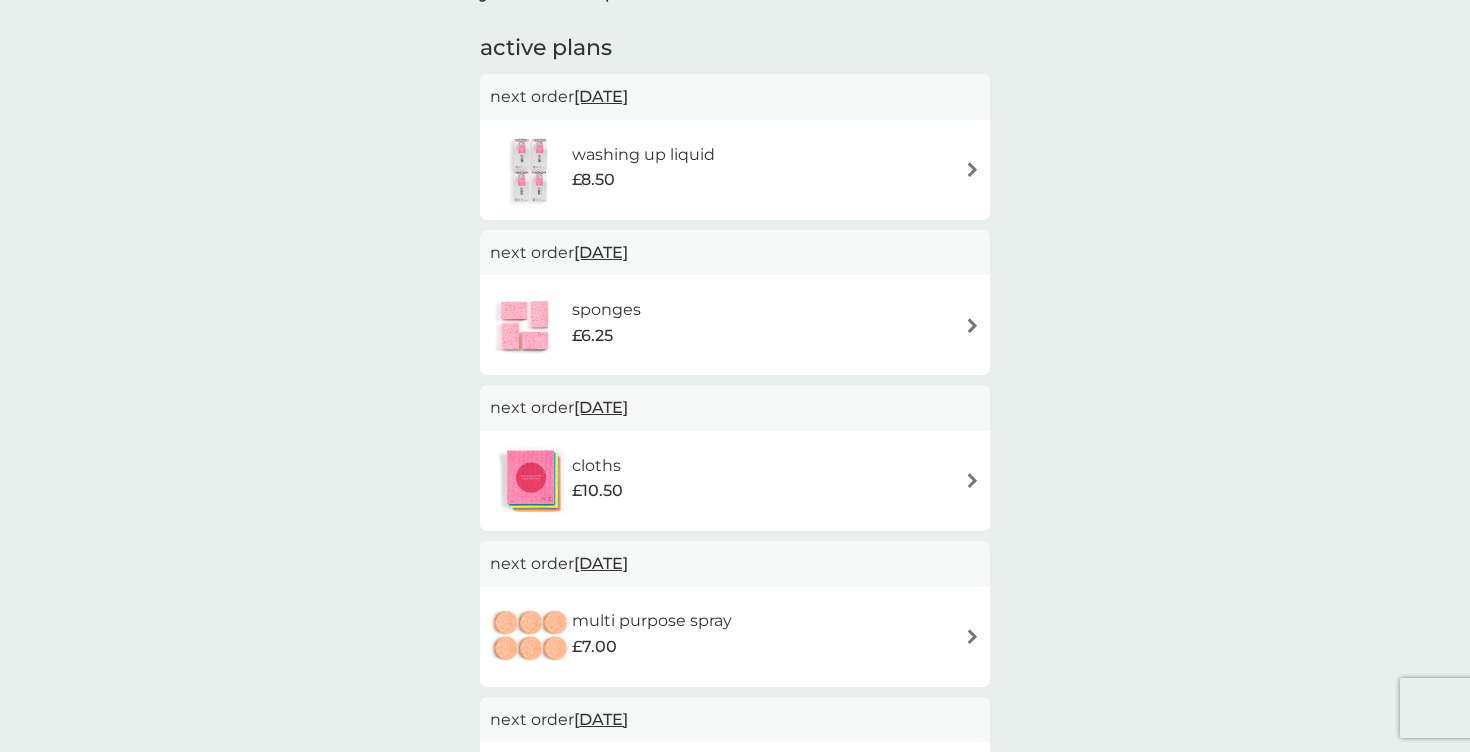 scroll, scrollTop: 342, scrollLeft: 0, axis: vertical 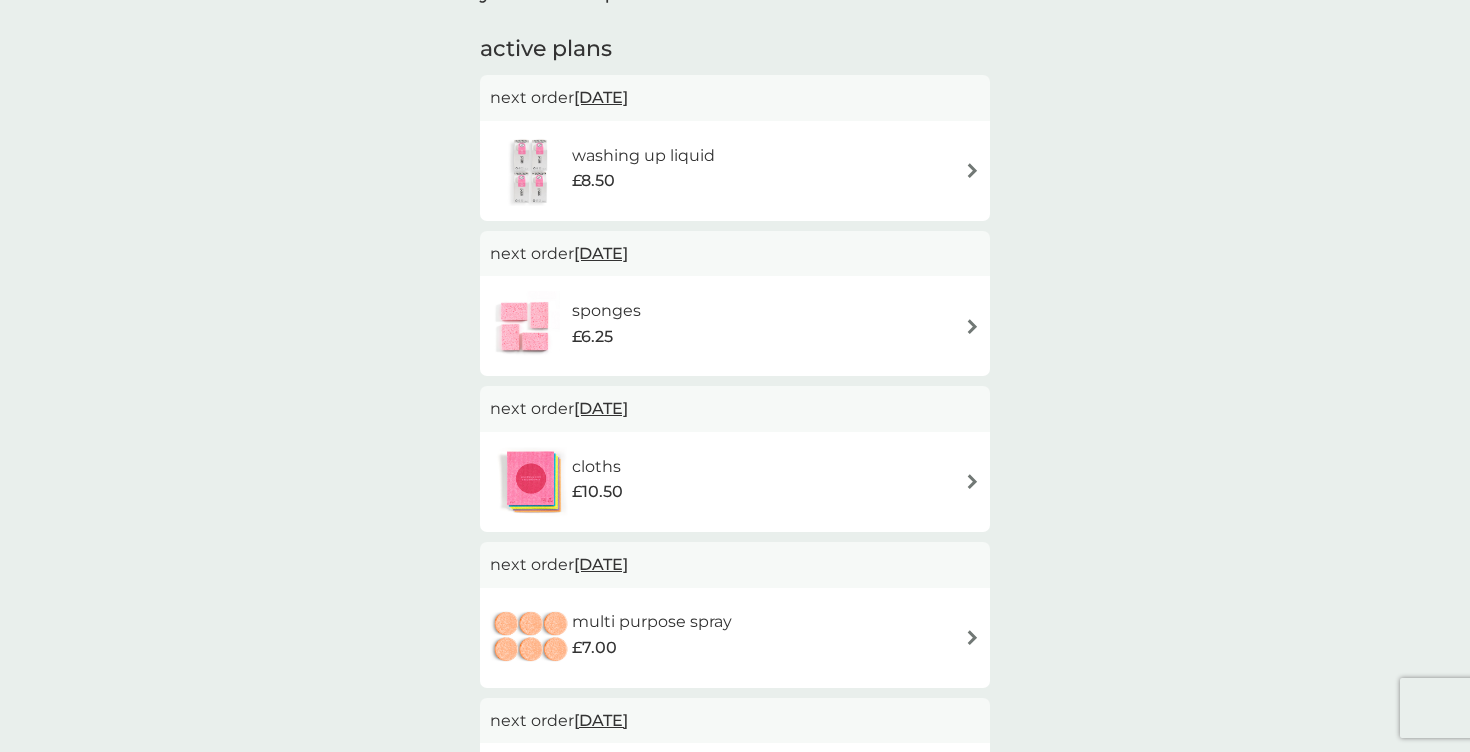 click on "£8.50" at bounding box center (643, 181) 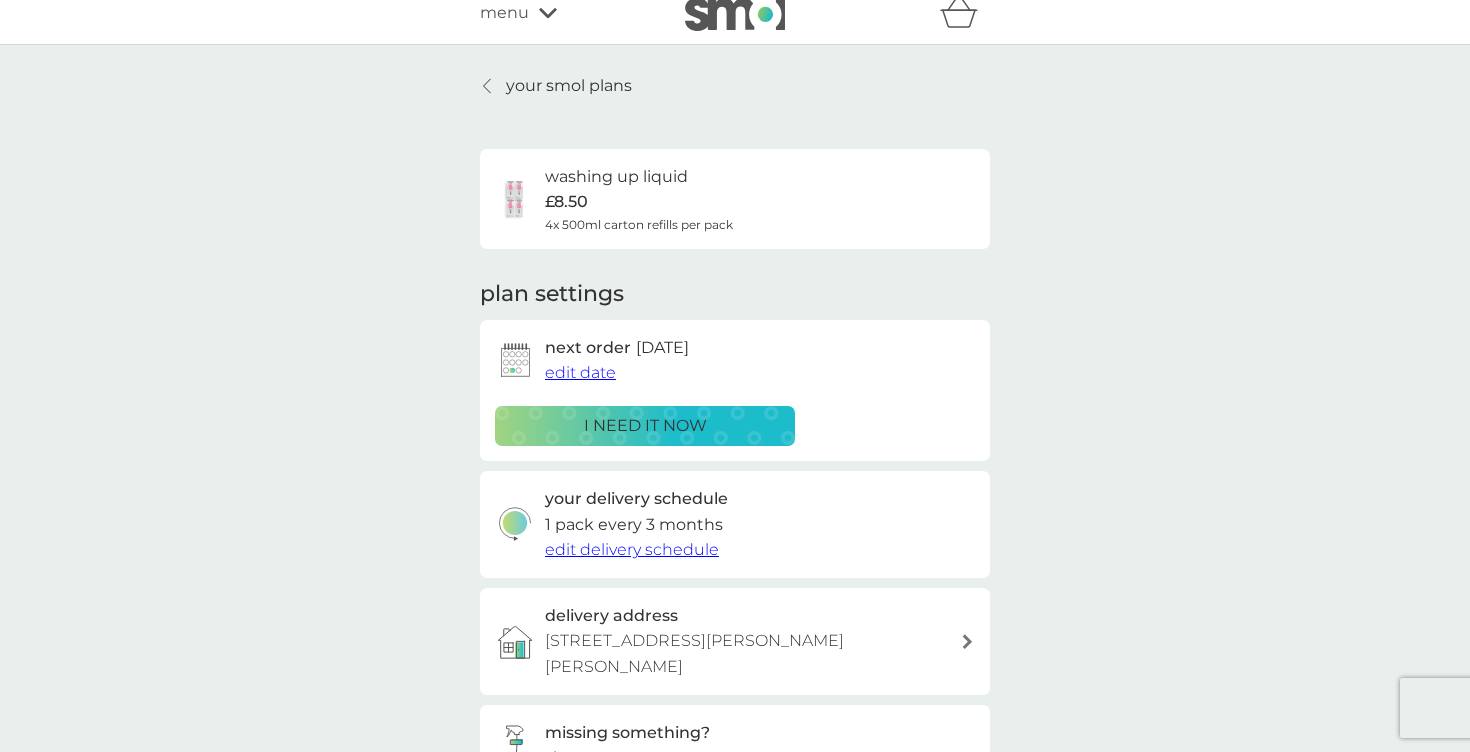 scroll, scrollTop: 16, scrollLeft: 0, axis: vertical 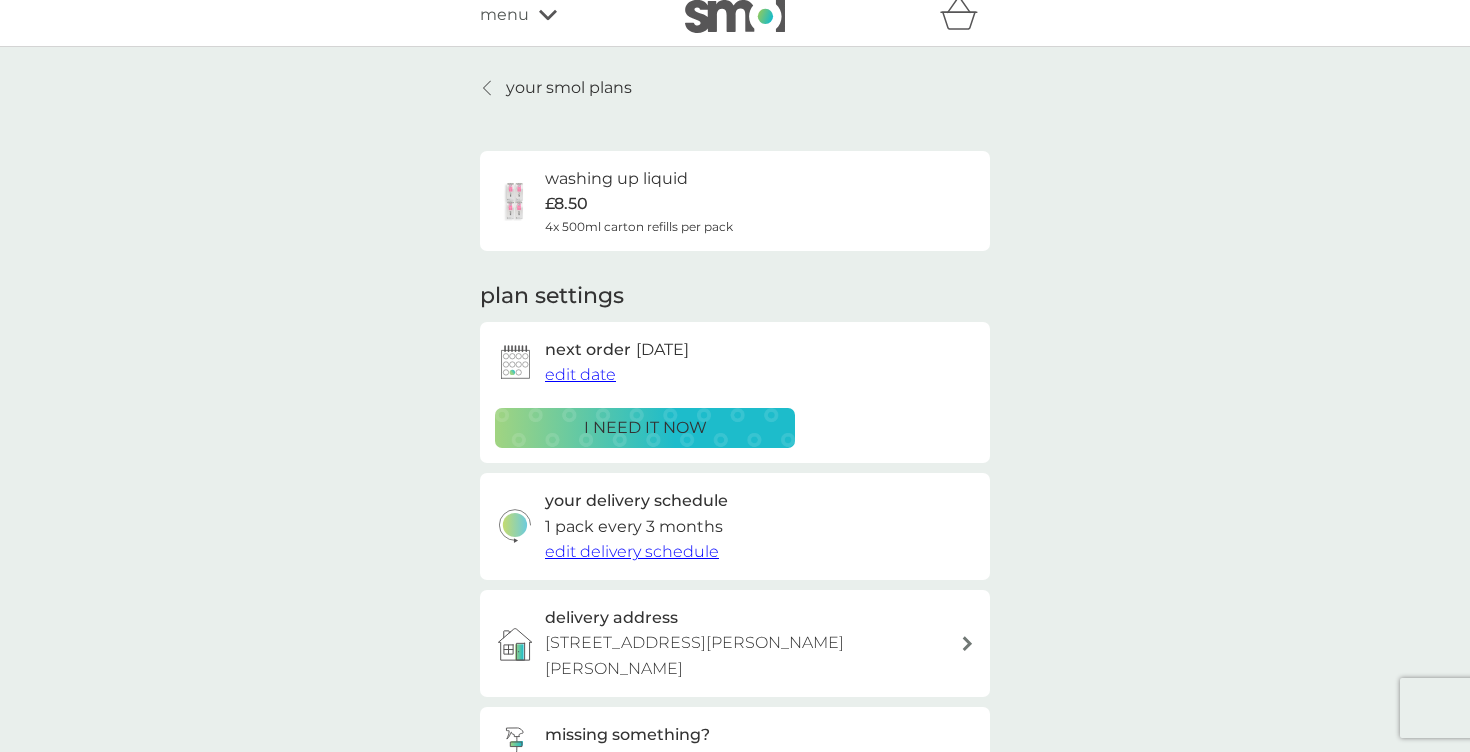 click on "edit delivery schedule" at bounding box center [632, 551] 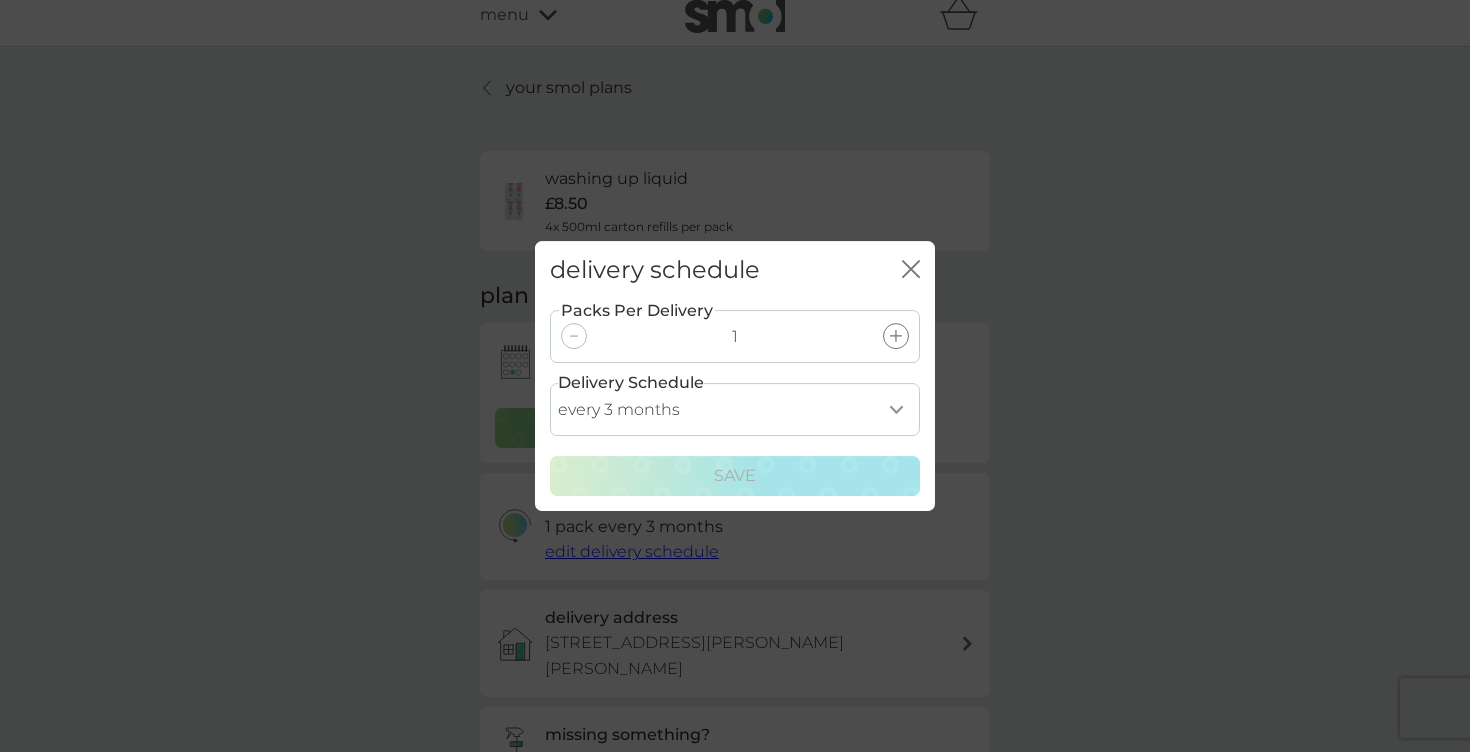 select on "4" 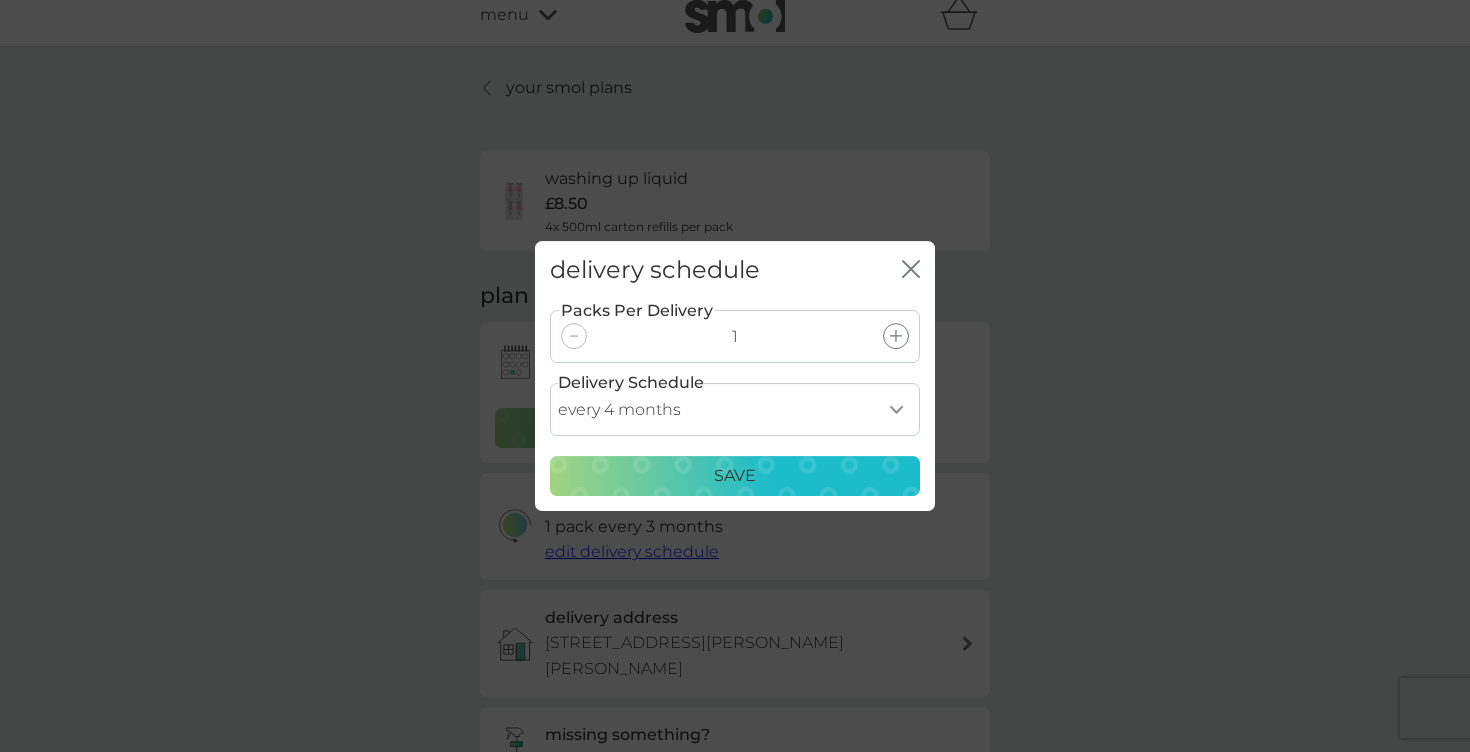 click on "Save" at bounding box center (735, 476) 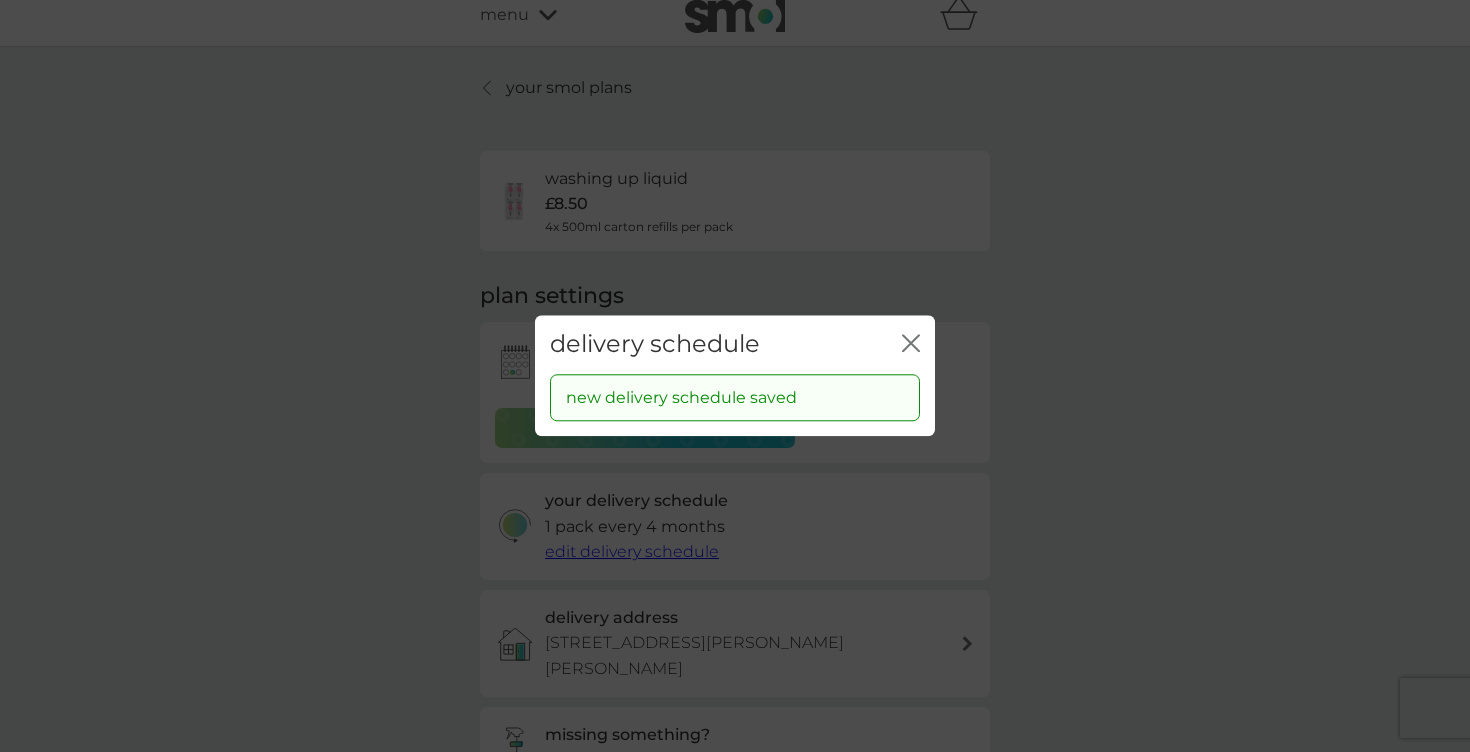 click on "close" 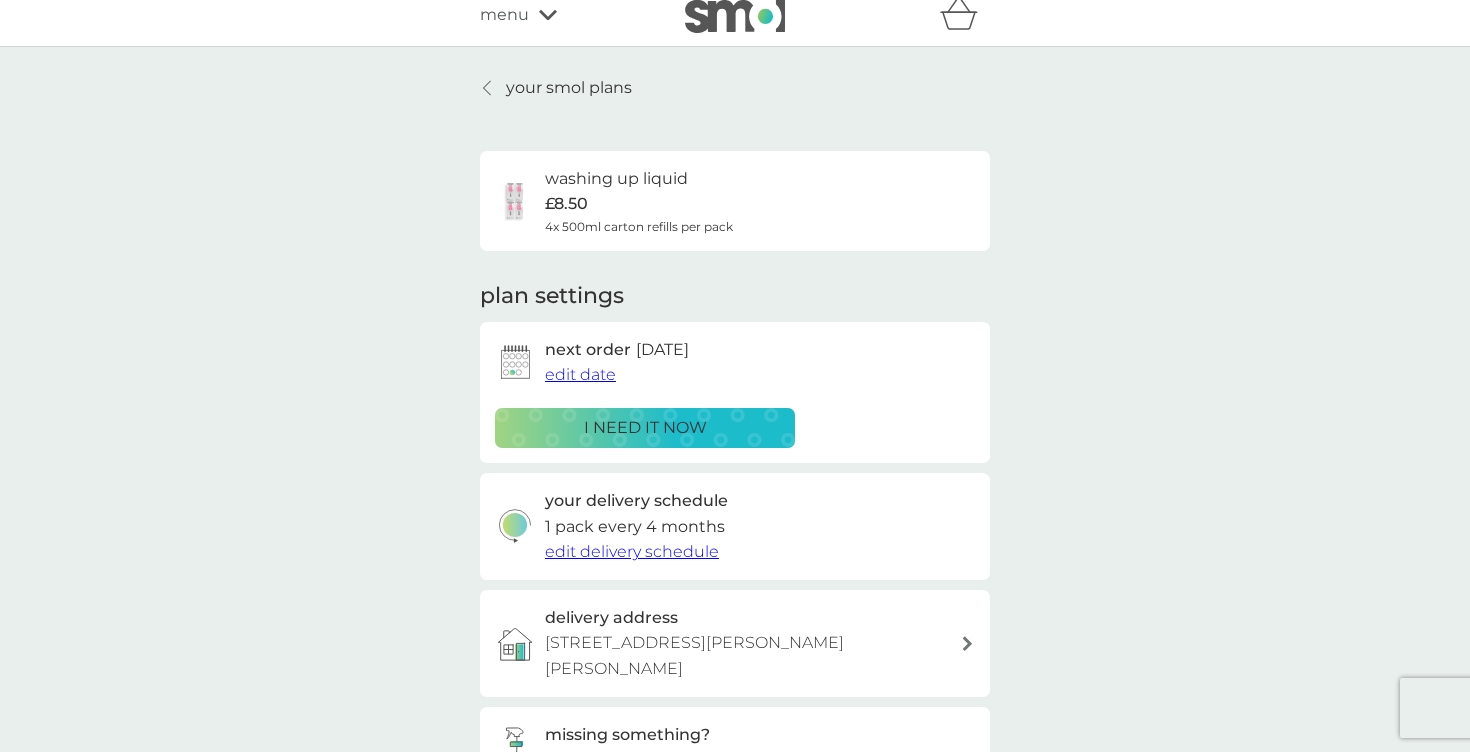 click on "your smol plans" at bounding box center [569, 88] 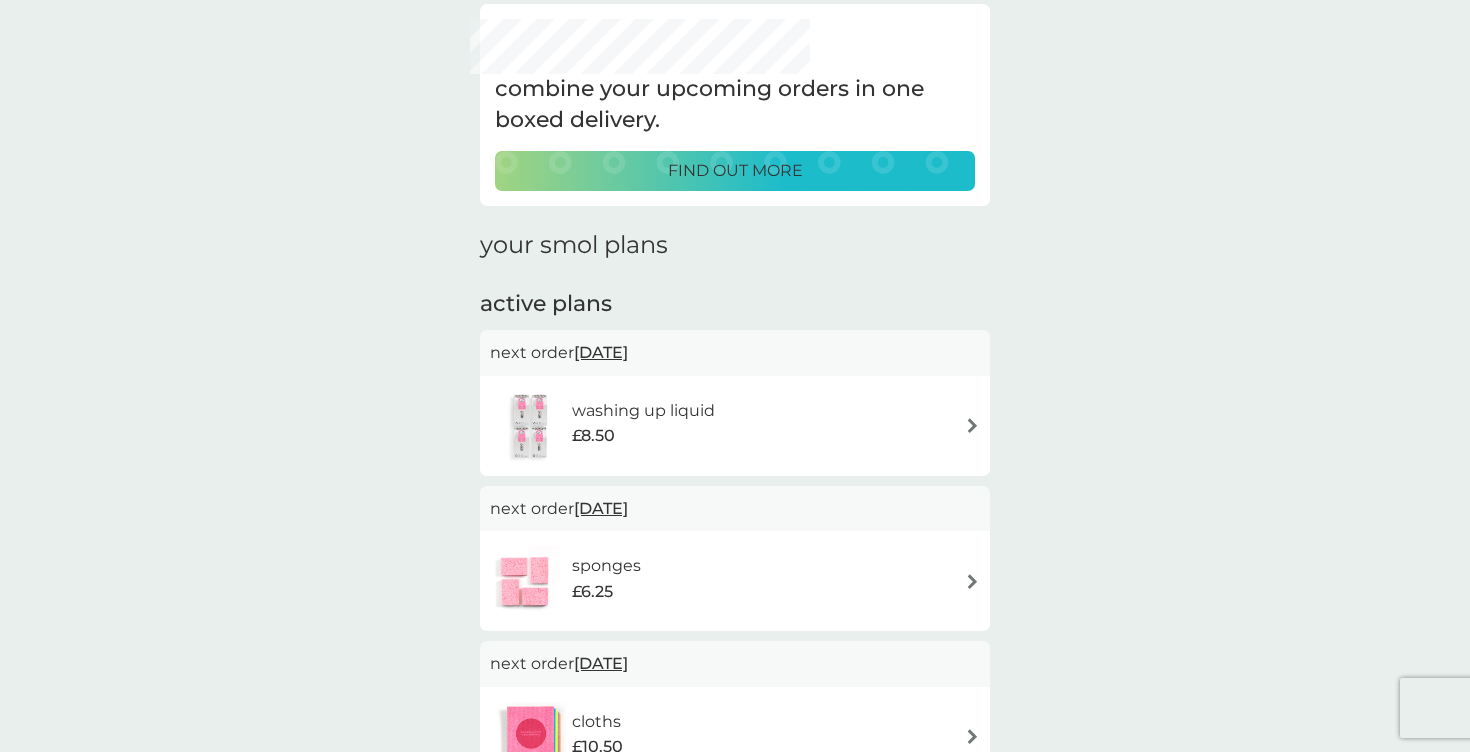 scroll, scrollTop: 90, scrollLeft: 0, axis: vertical 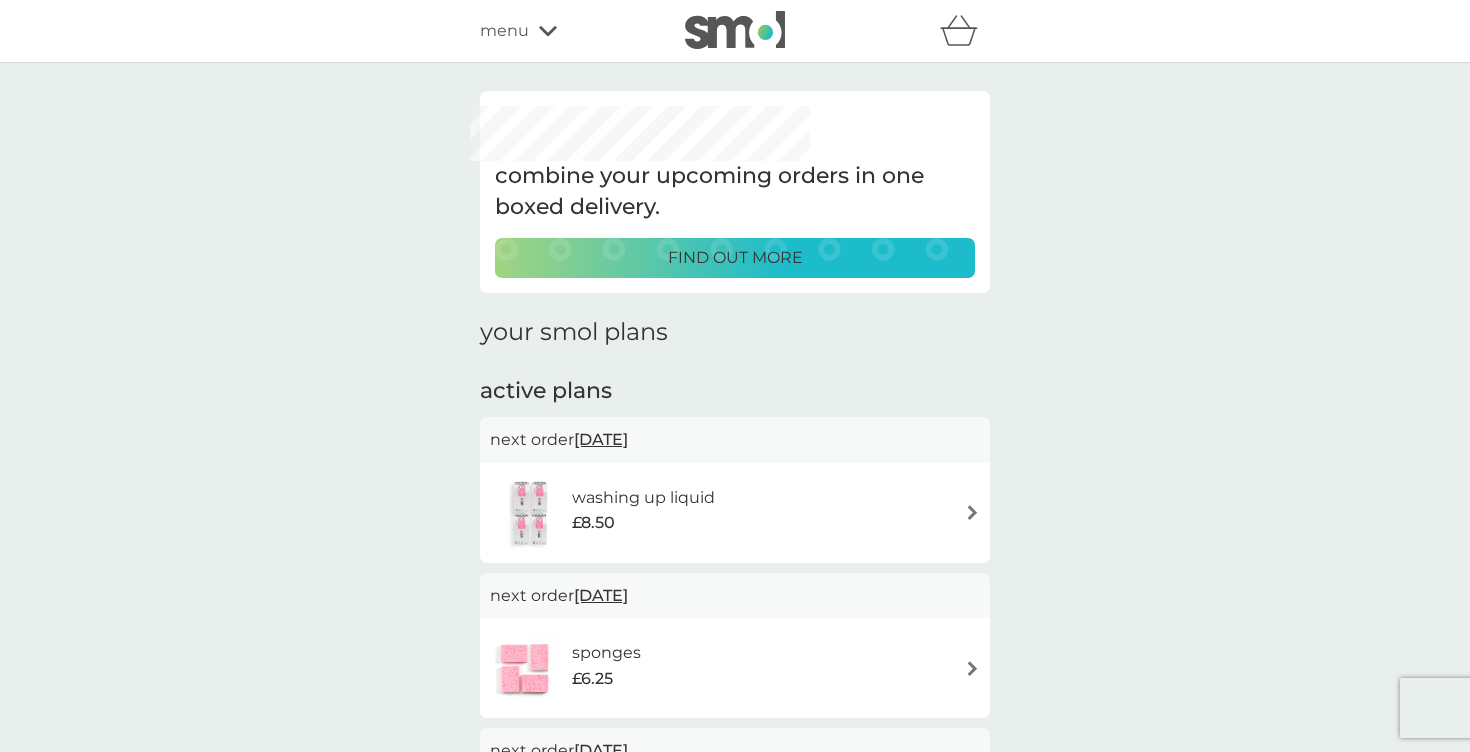 click on "find out more" at bounding box center [735, 258] 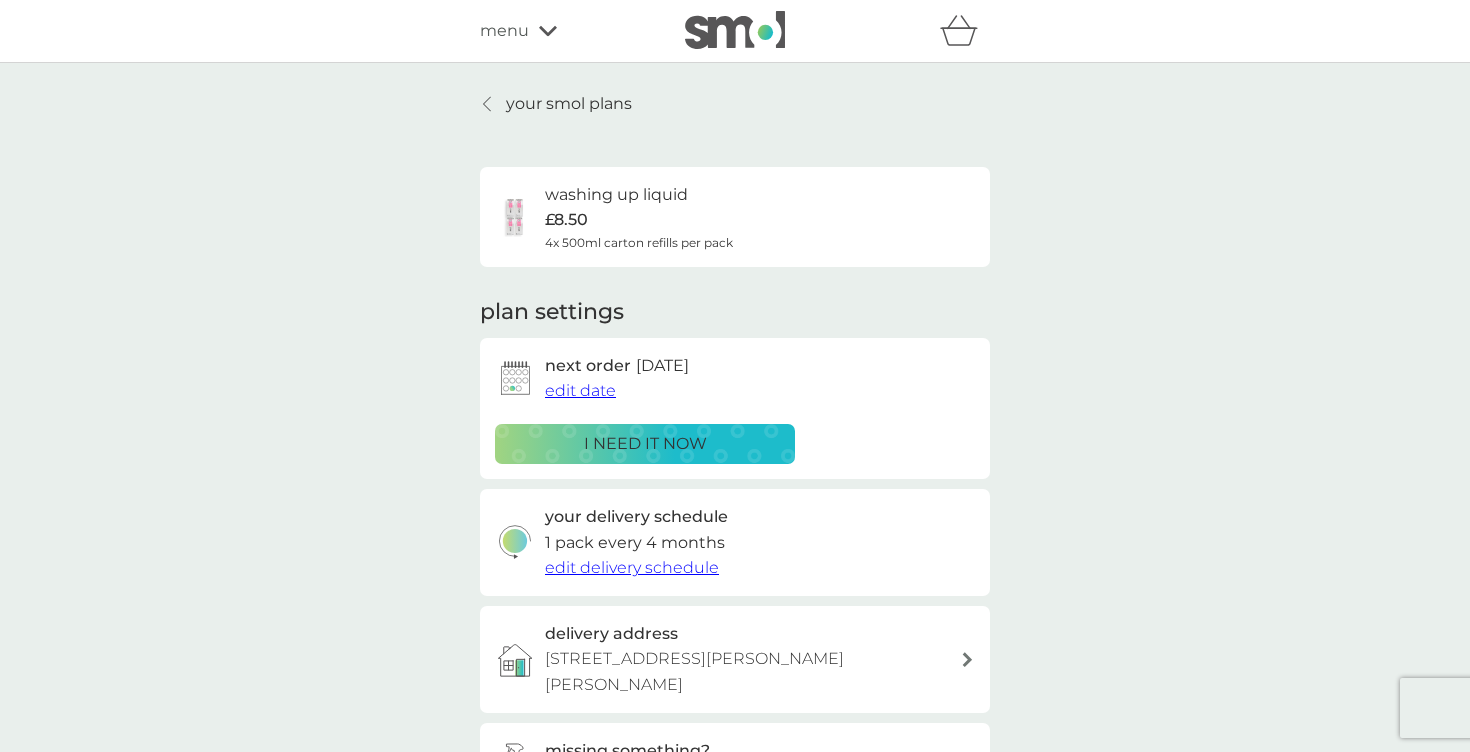 scroll, scrollTop: 0, scrollLeft: 0, axis: both 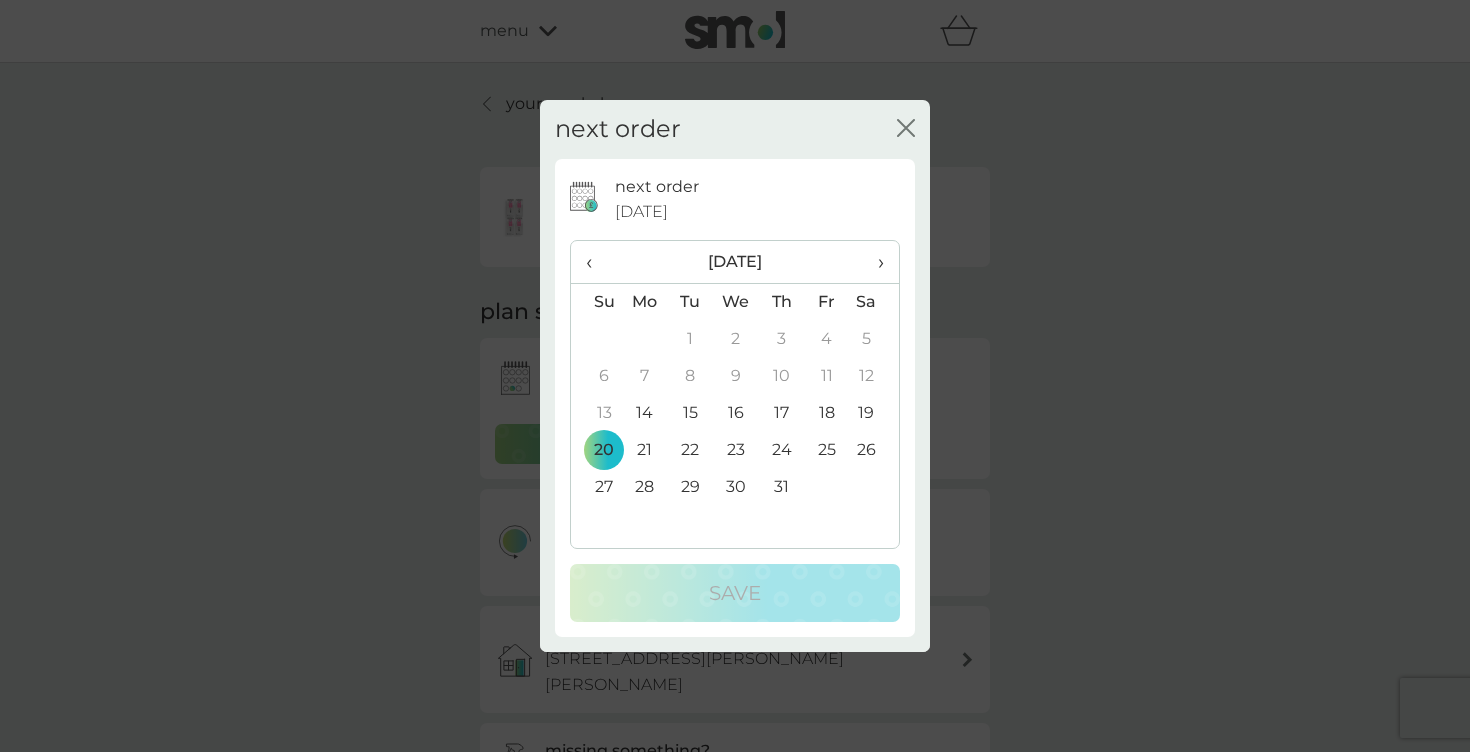 click on "›" at bounding box center (874, 262) 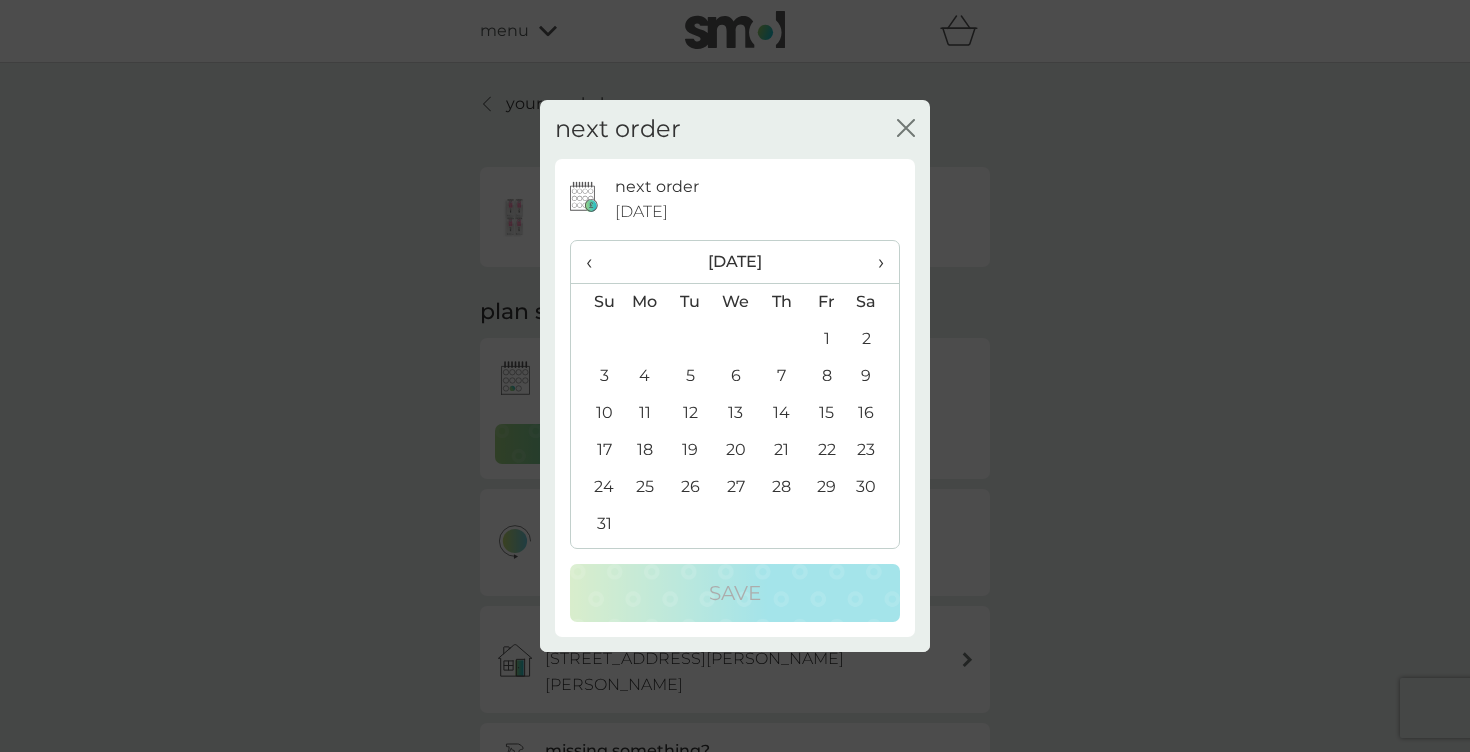 click on "20" at bounding box center [736, 450] 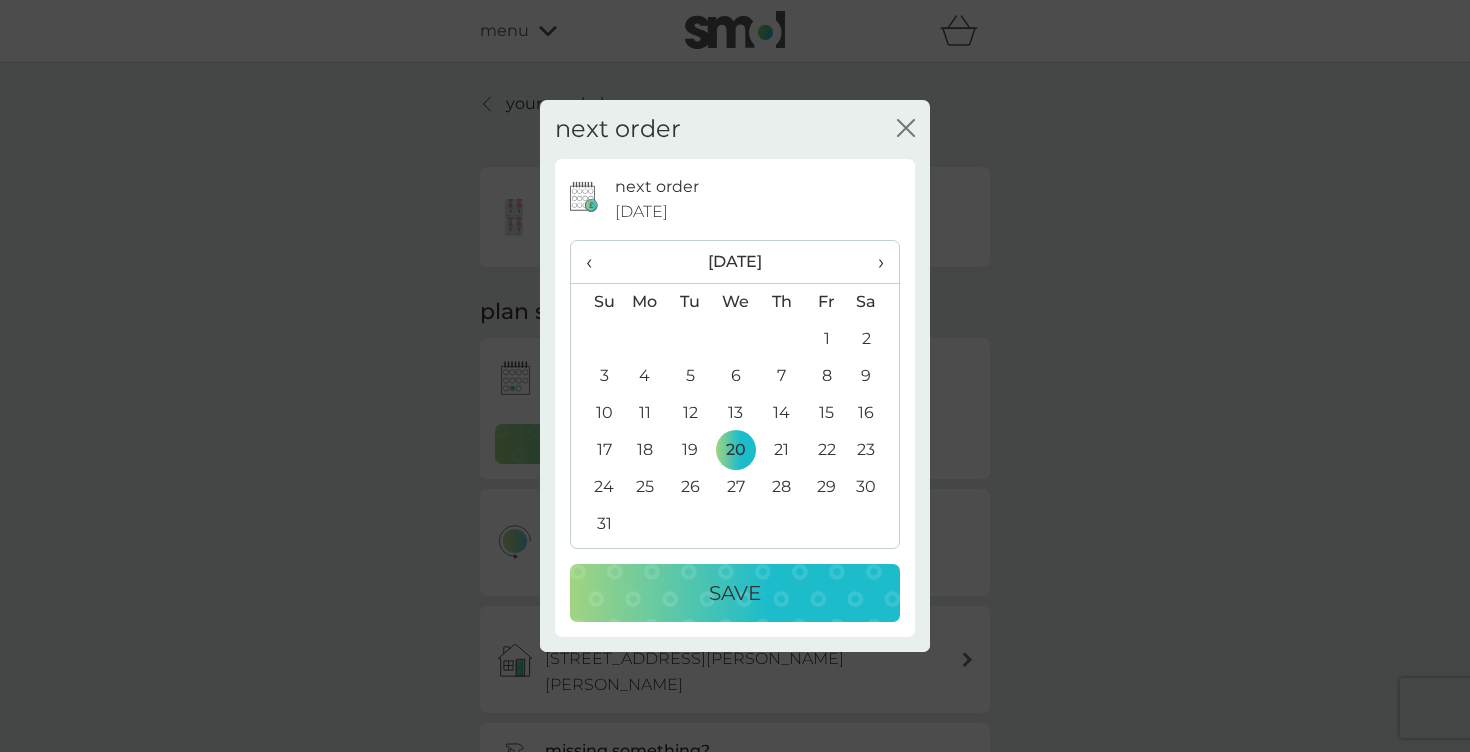 click on "Save" at bounding box center (735, 593) 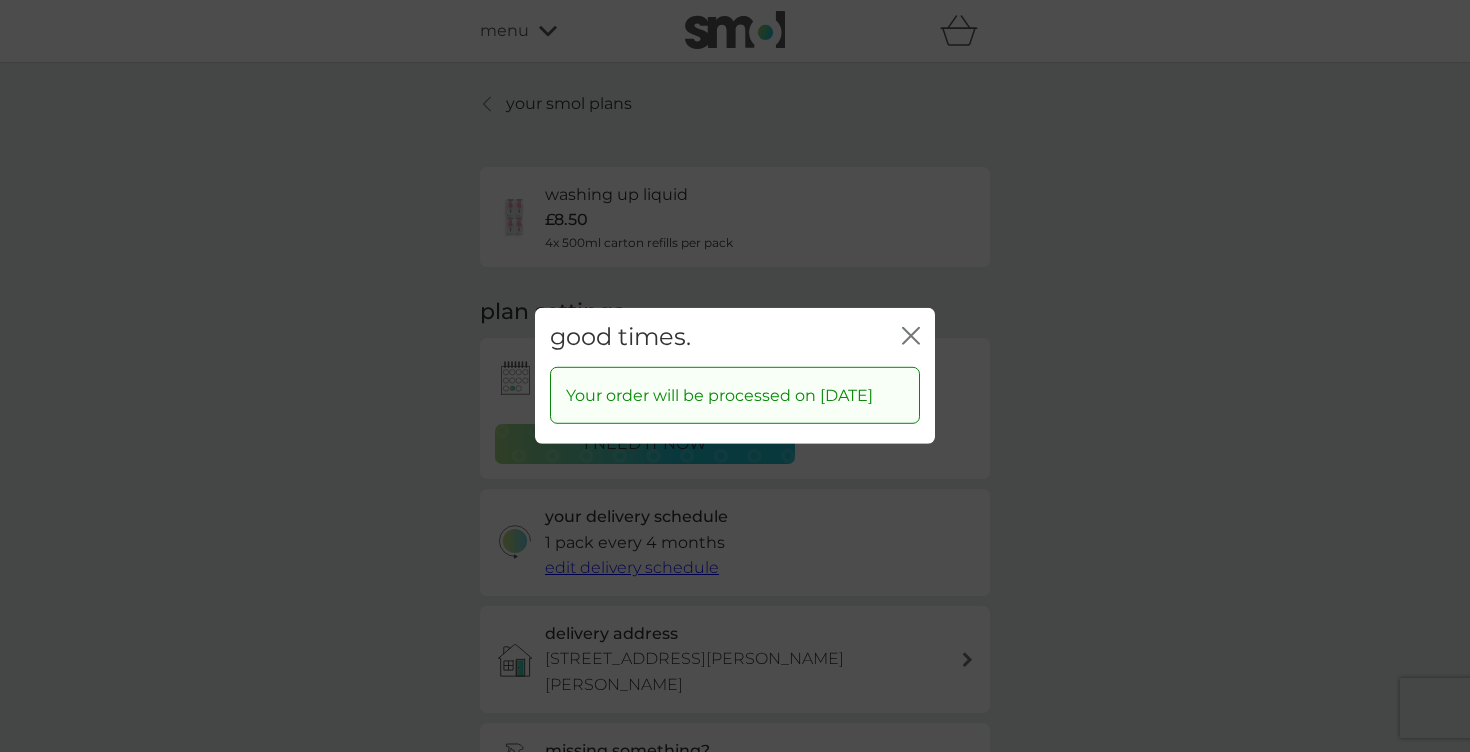 scroll, scrollTop: 0, scrollLeft: 0, axis: both 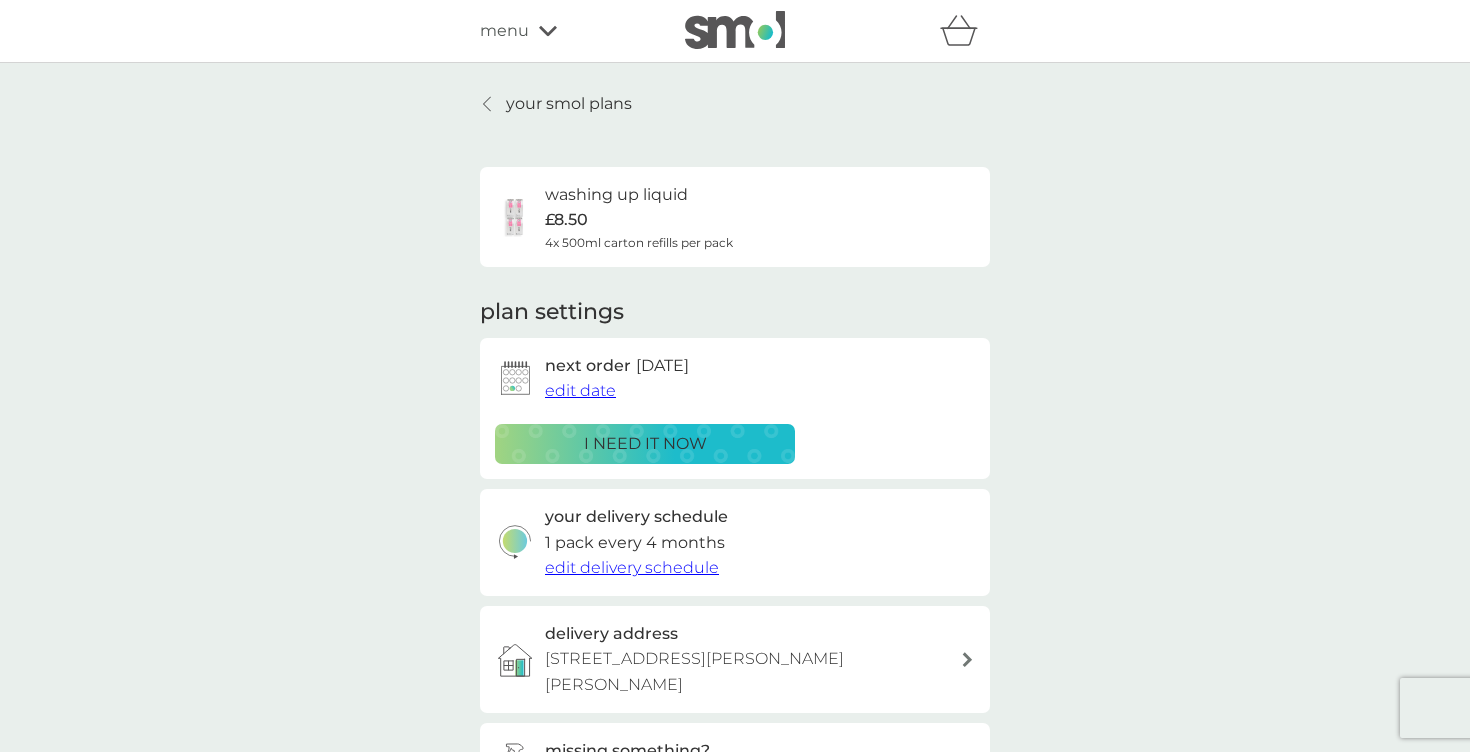 click on "your smol plans" at bounding box center [569, 104] 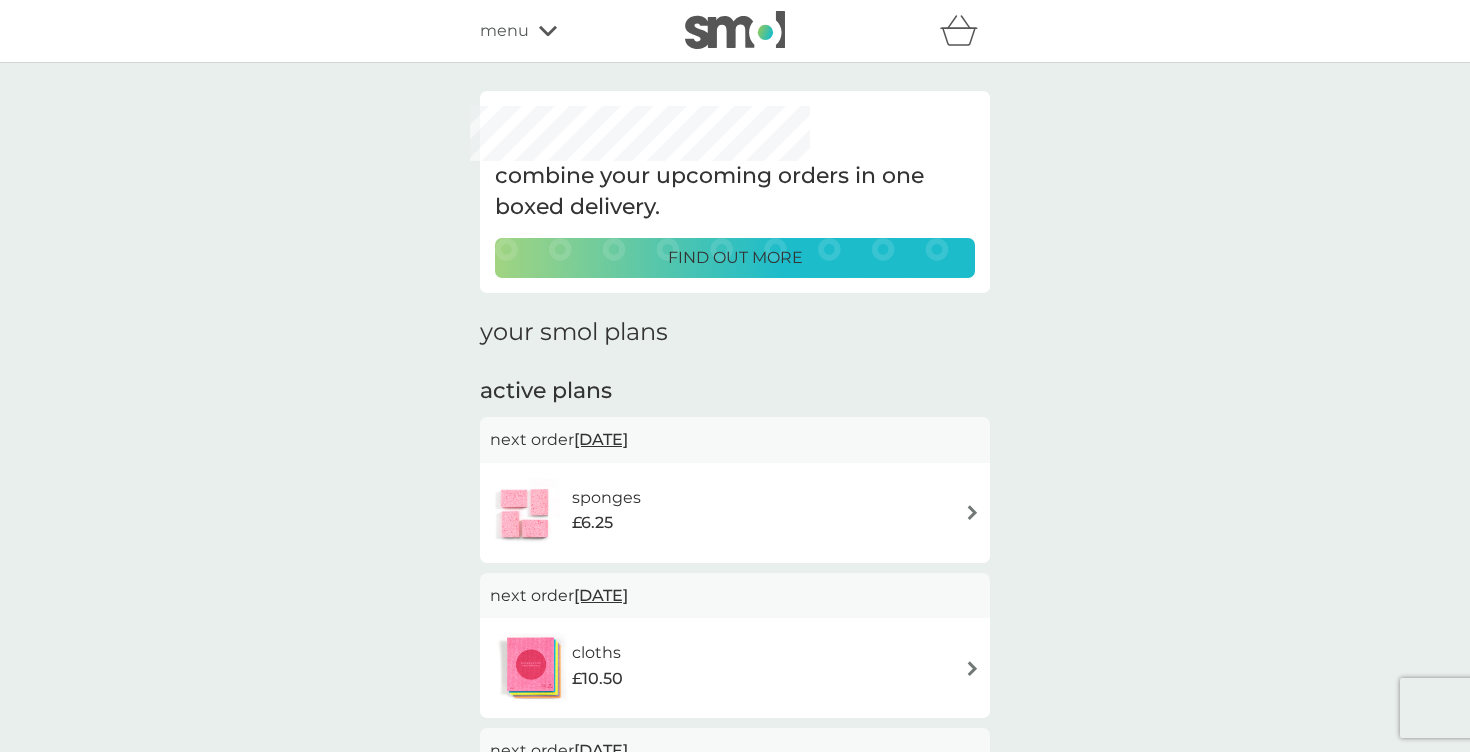 click on "sponges £6.25" at bounding box center [735, 513] 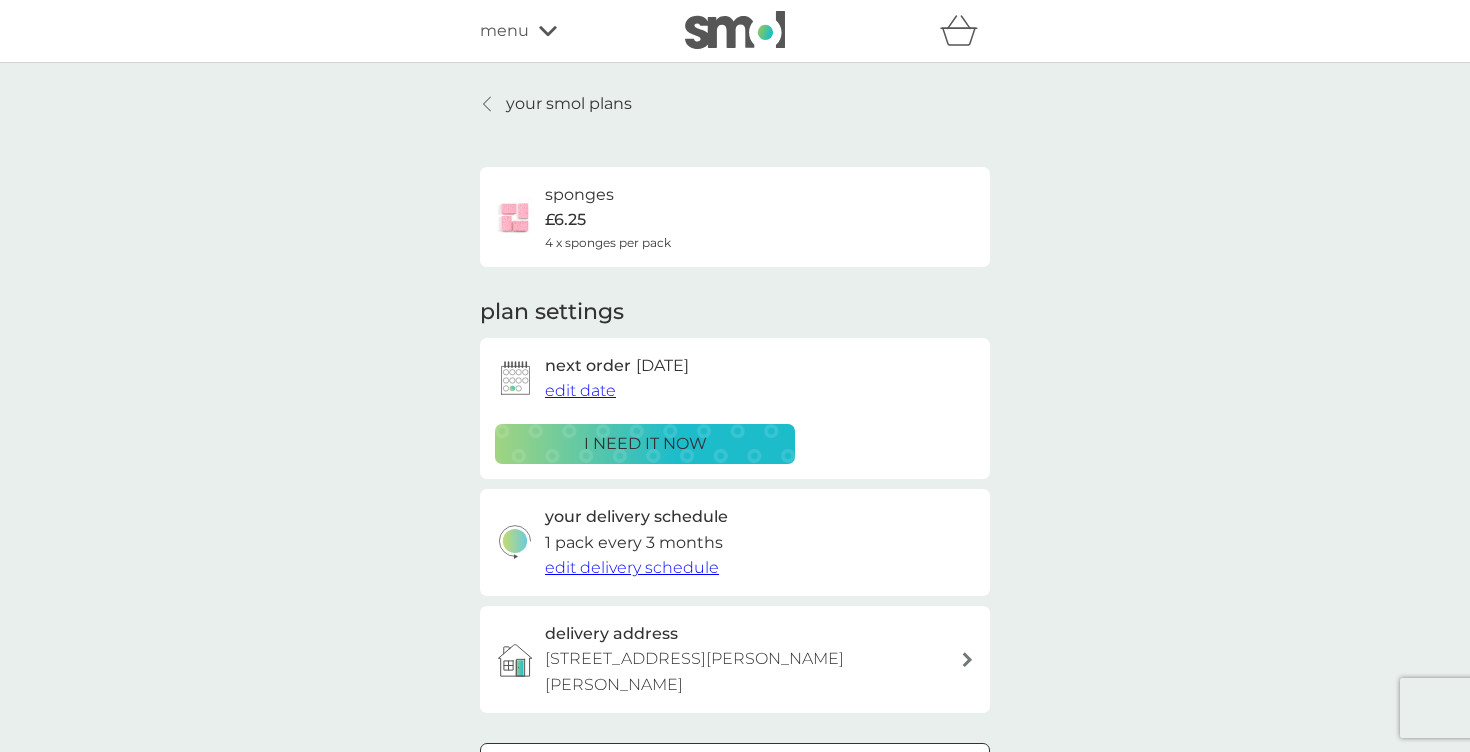 click on "edit date" at bounding box center [580, 390] 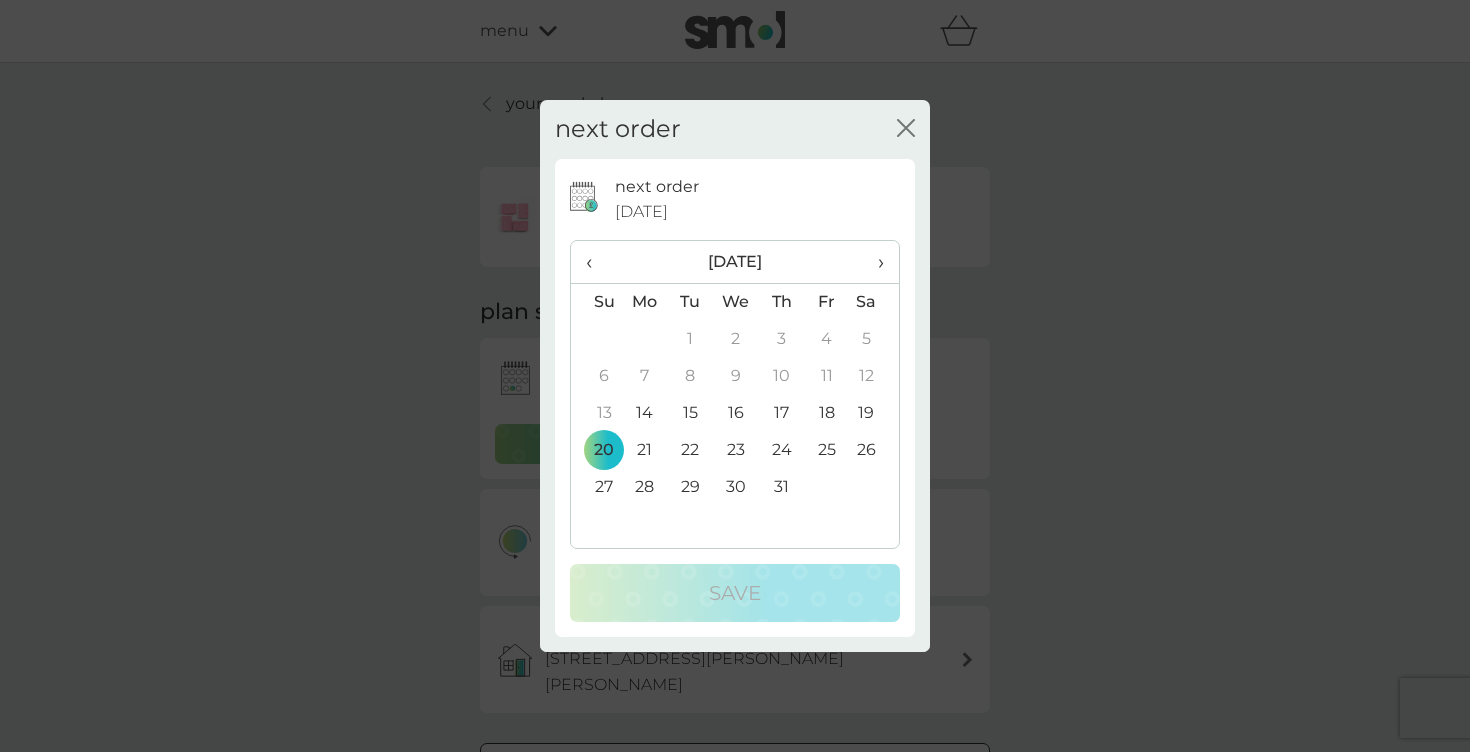click on "›" at bounding box center [874, 262] 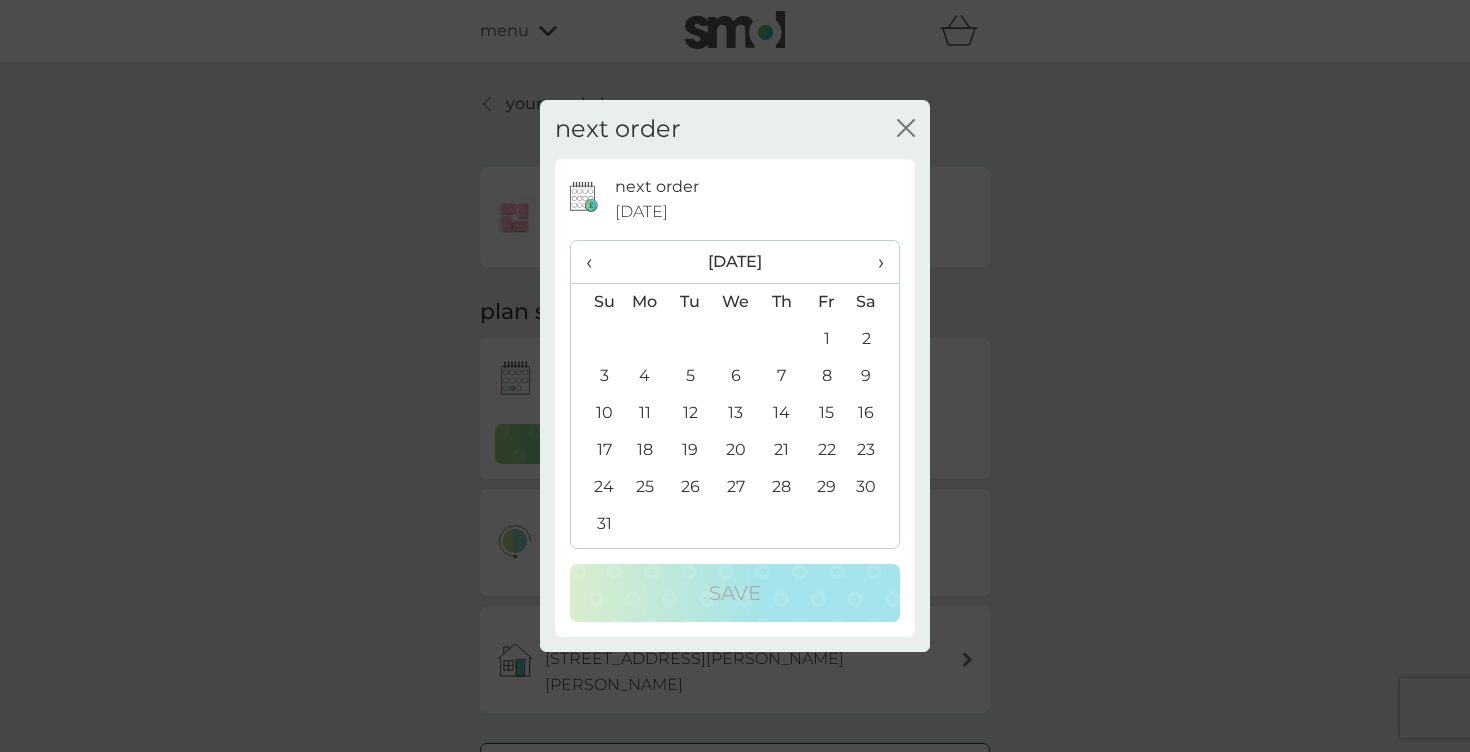 click on "20" at bounding box center (736, 450) 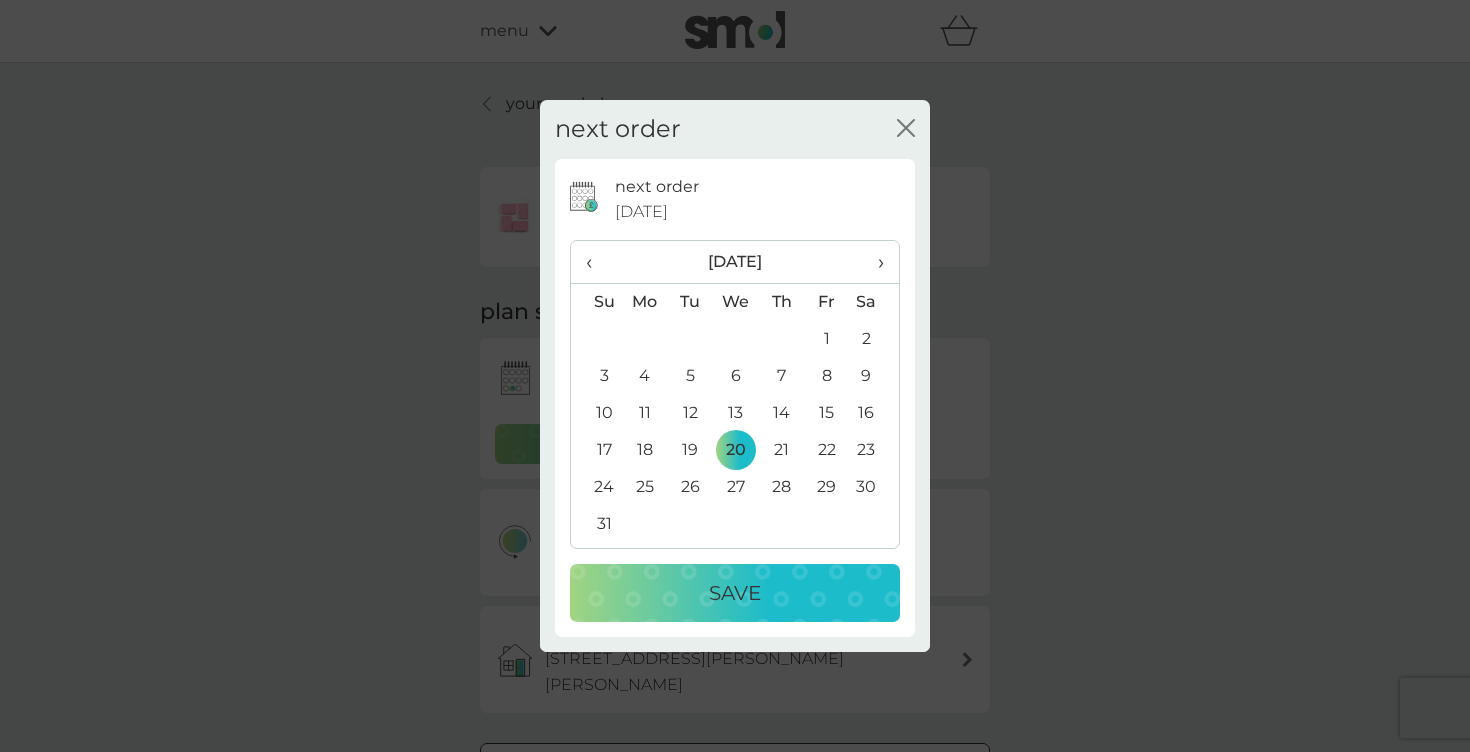 click on "Save" at bounding box center (735, 593) 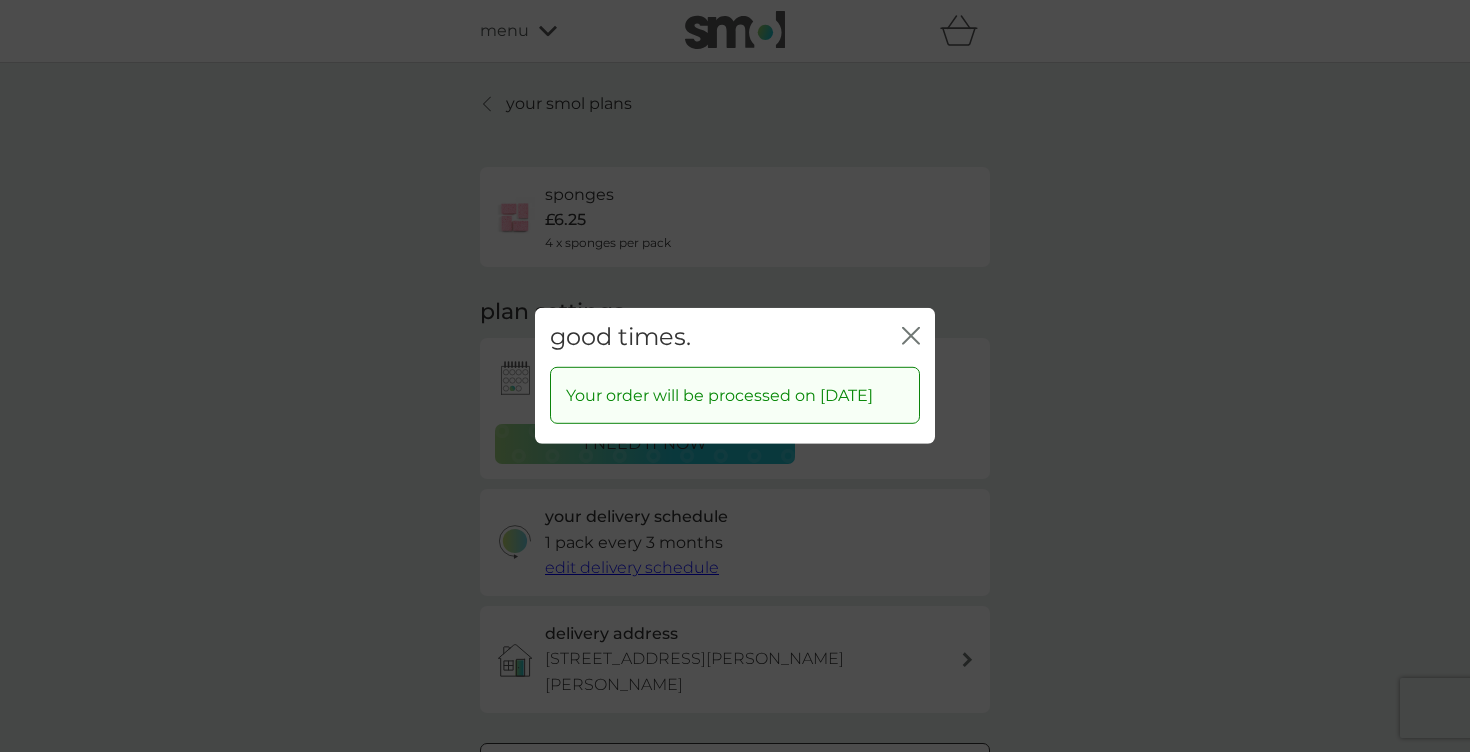 click on "good times. close" at bounding box center [735, 337] 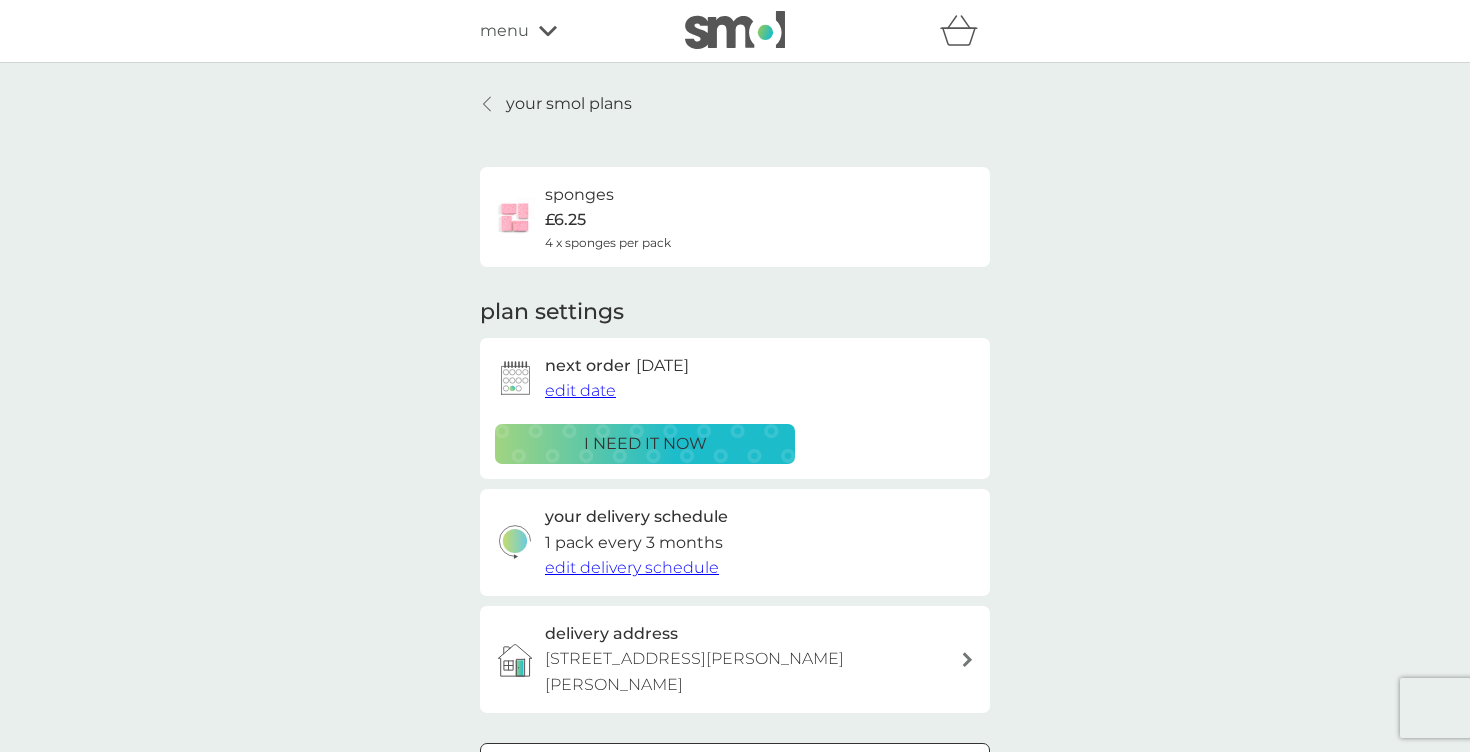 click on "your smol plans" at bounding box center [569, 104] 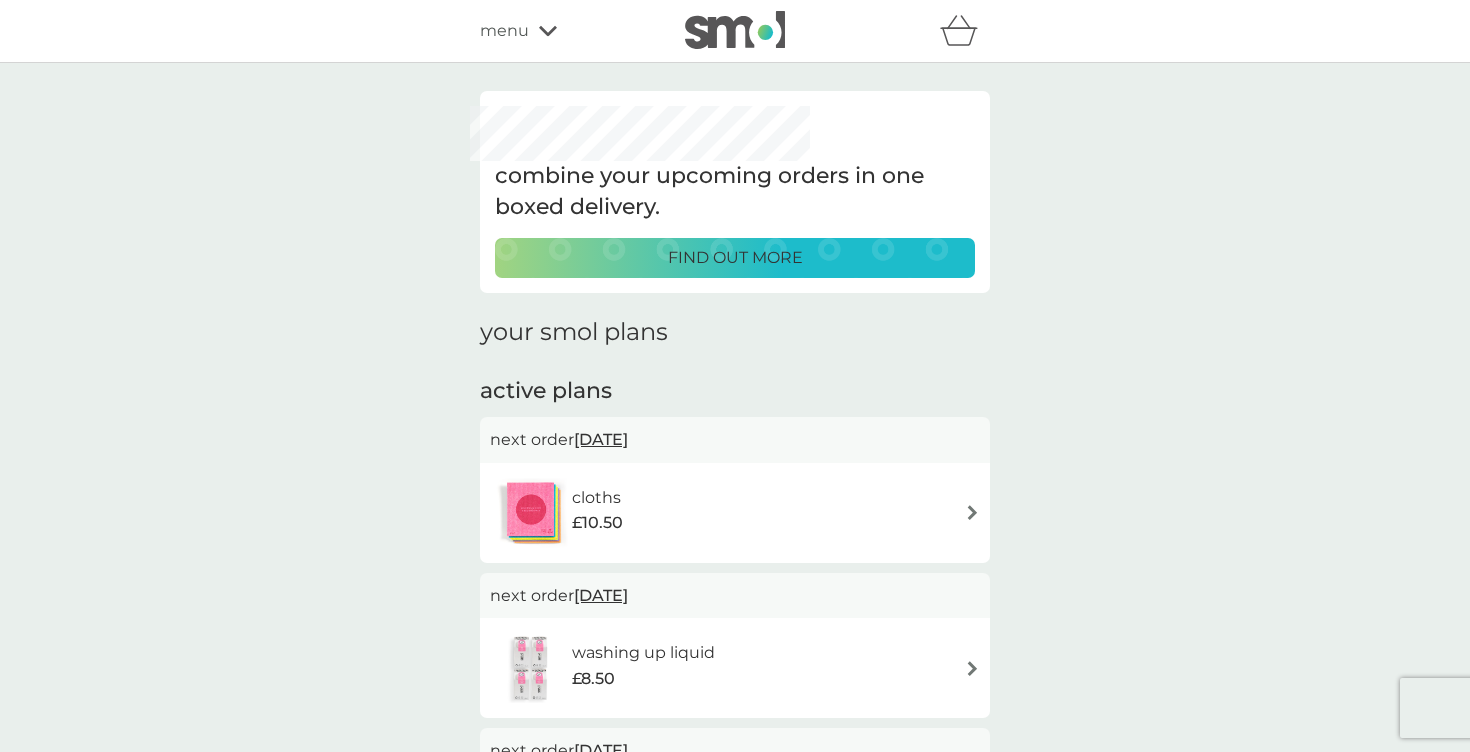 click on "[DATE]" at bounding box center [601, 439] 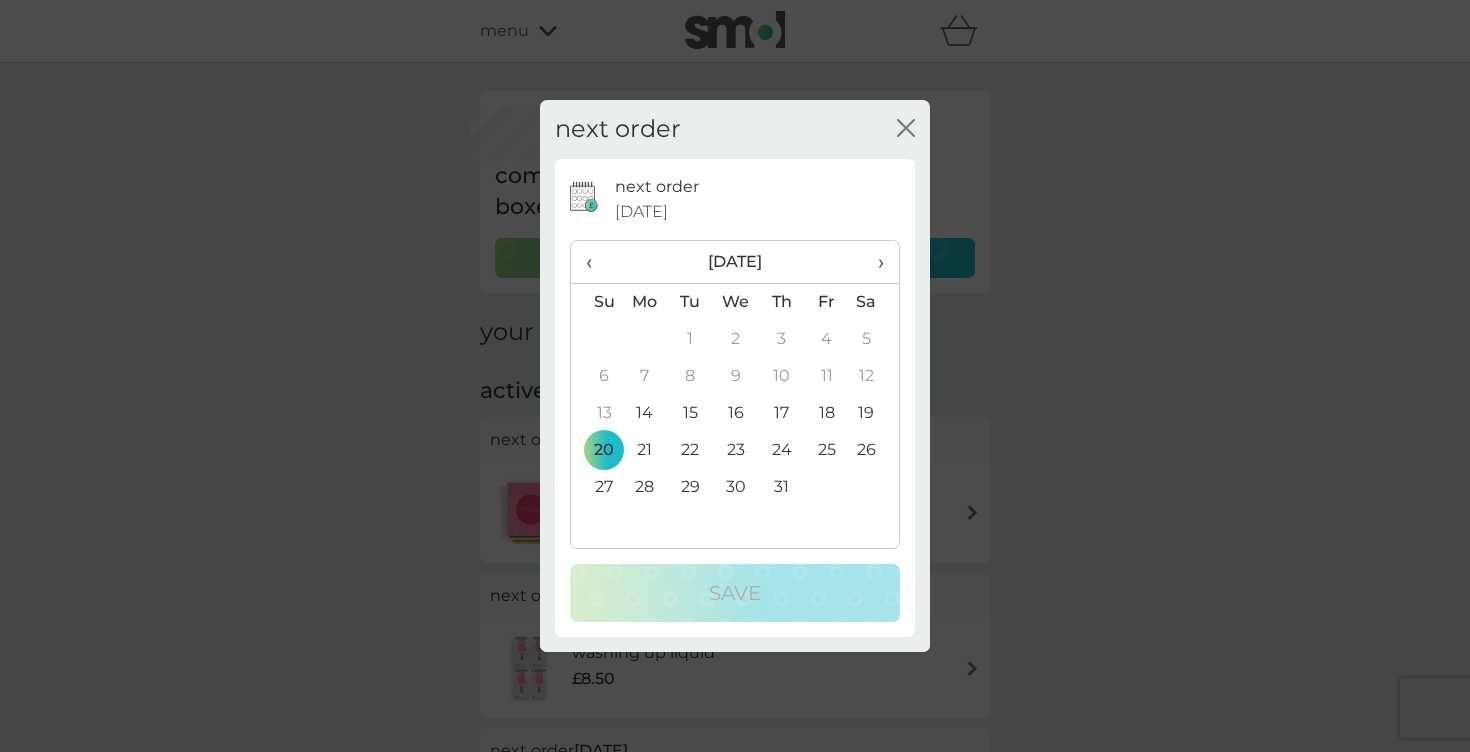 click on "›" at bounding box center [874, 262] 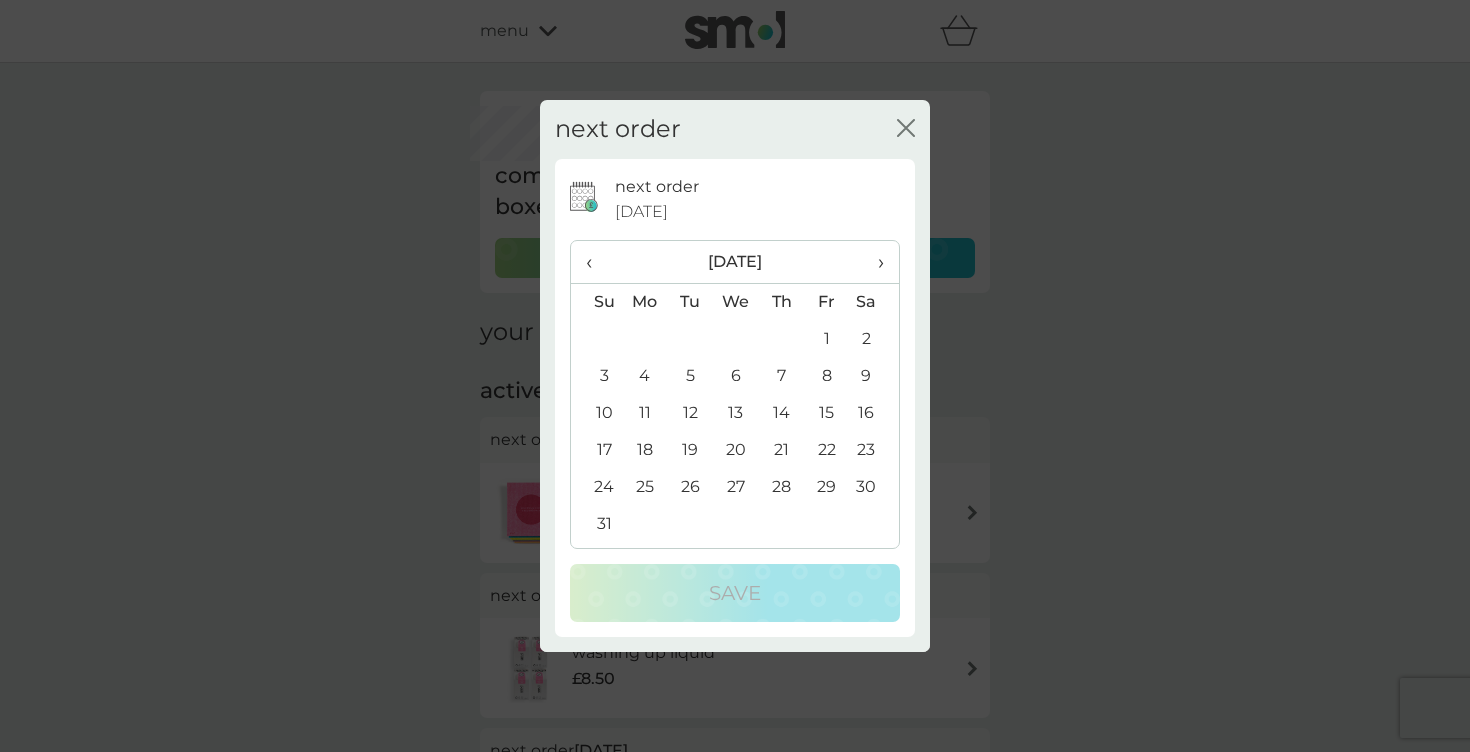 click on "20" at bounding box center (736, 450) 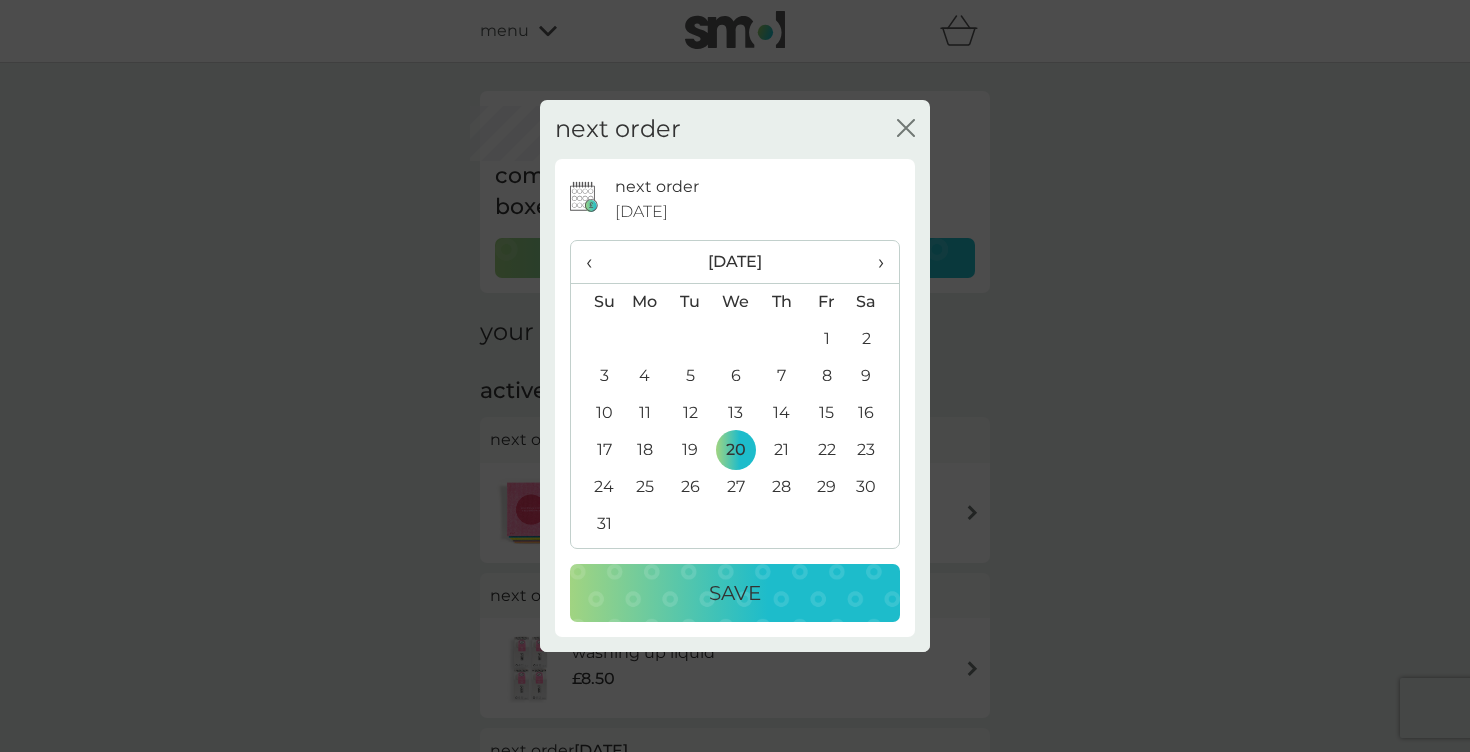 click on "Save" at bounding box center (735, 593) 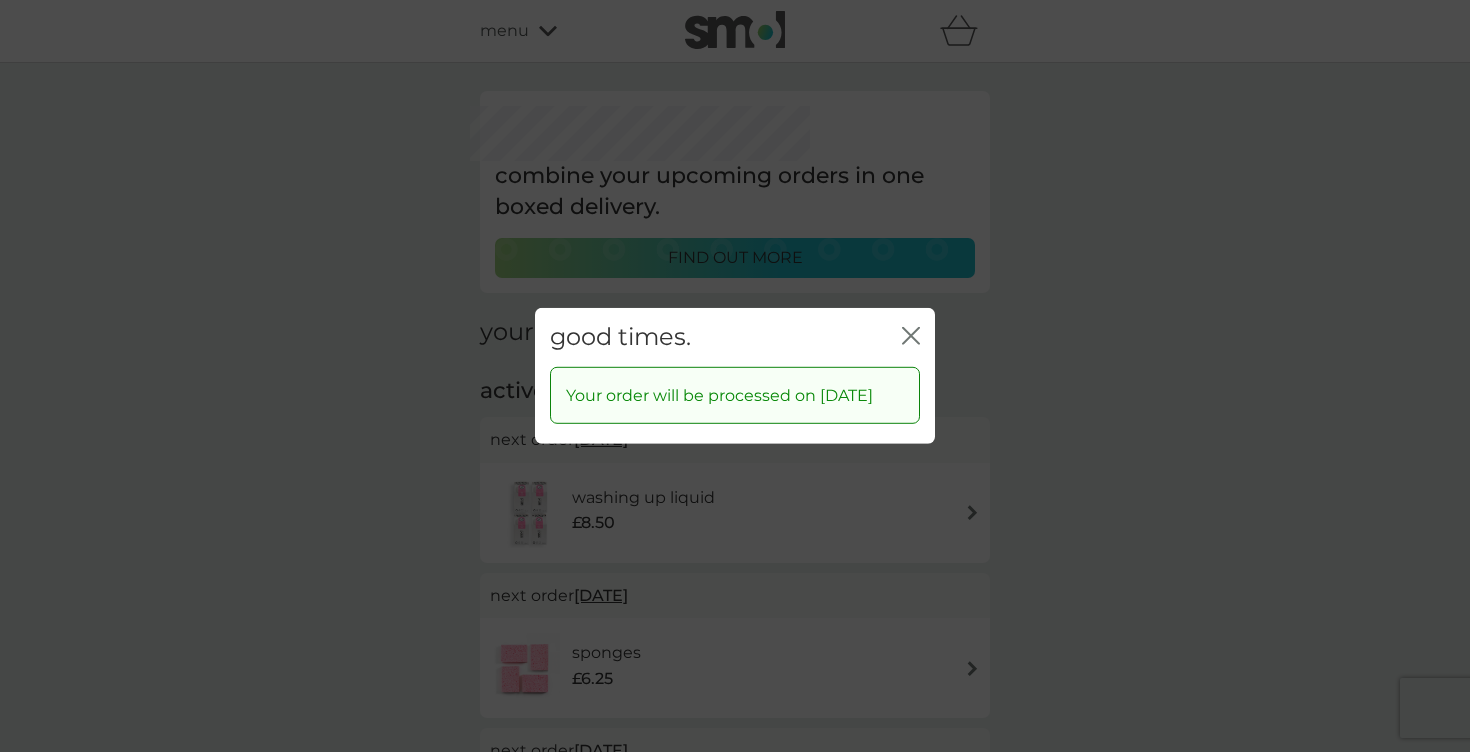click on "good times. close" at bounding box center [735, 337] 